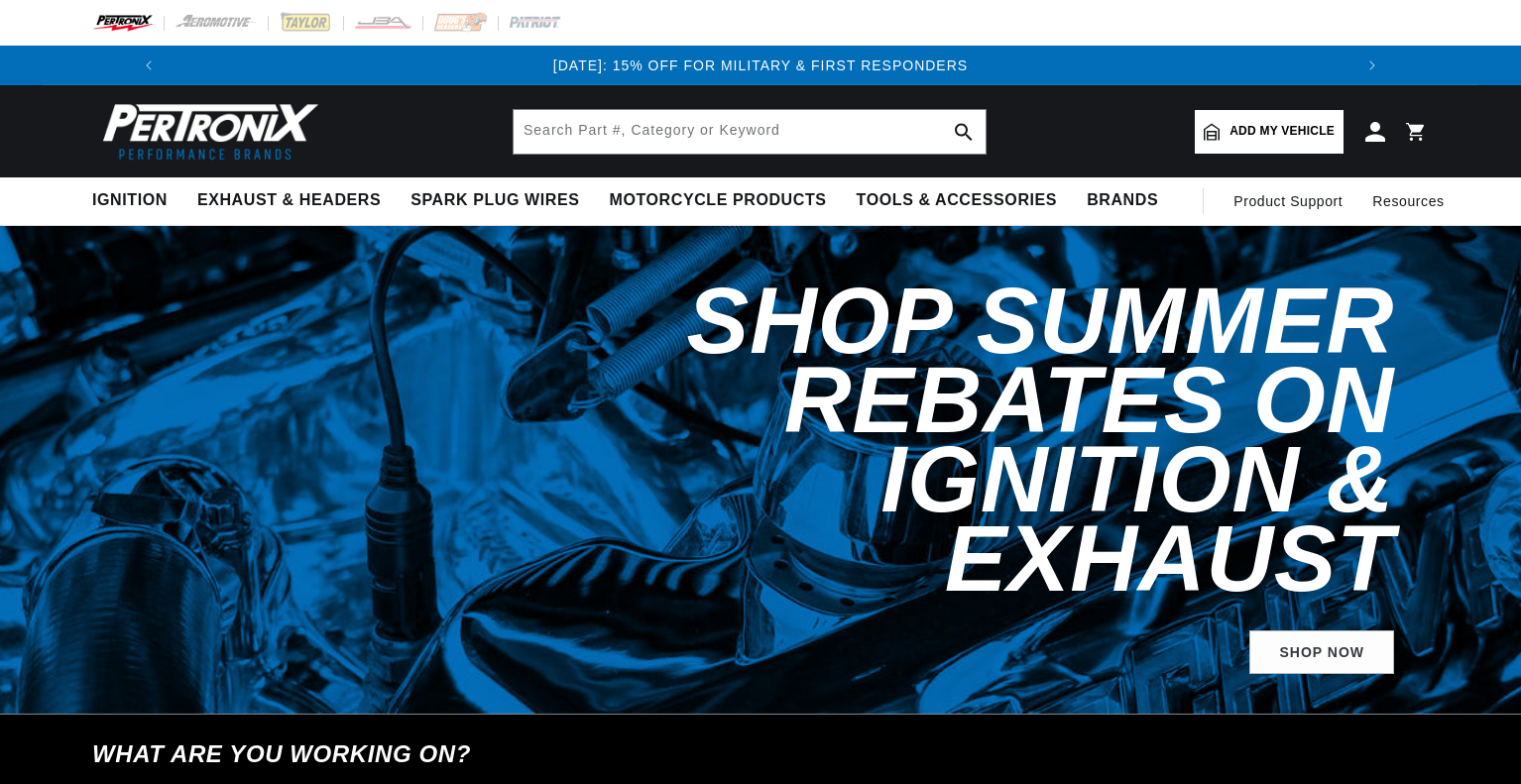 scroll, scrollTop: 0, scrollLeft: 0, axis: both 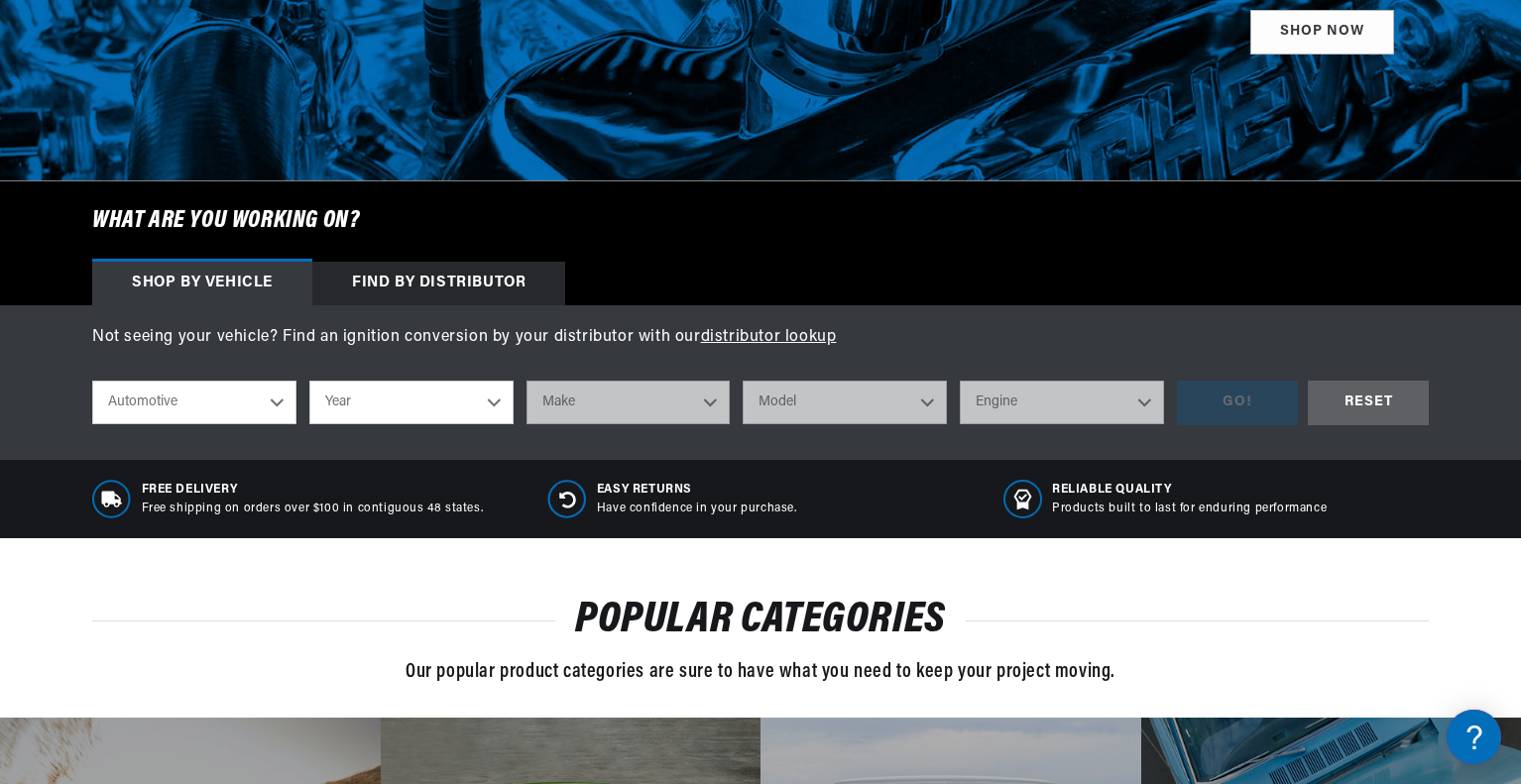 click on "Automotive
Agricultural
Industrial
Marine
Motorcycle" at bounding box center (194, 402) 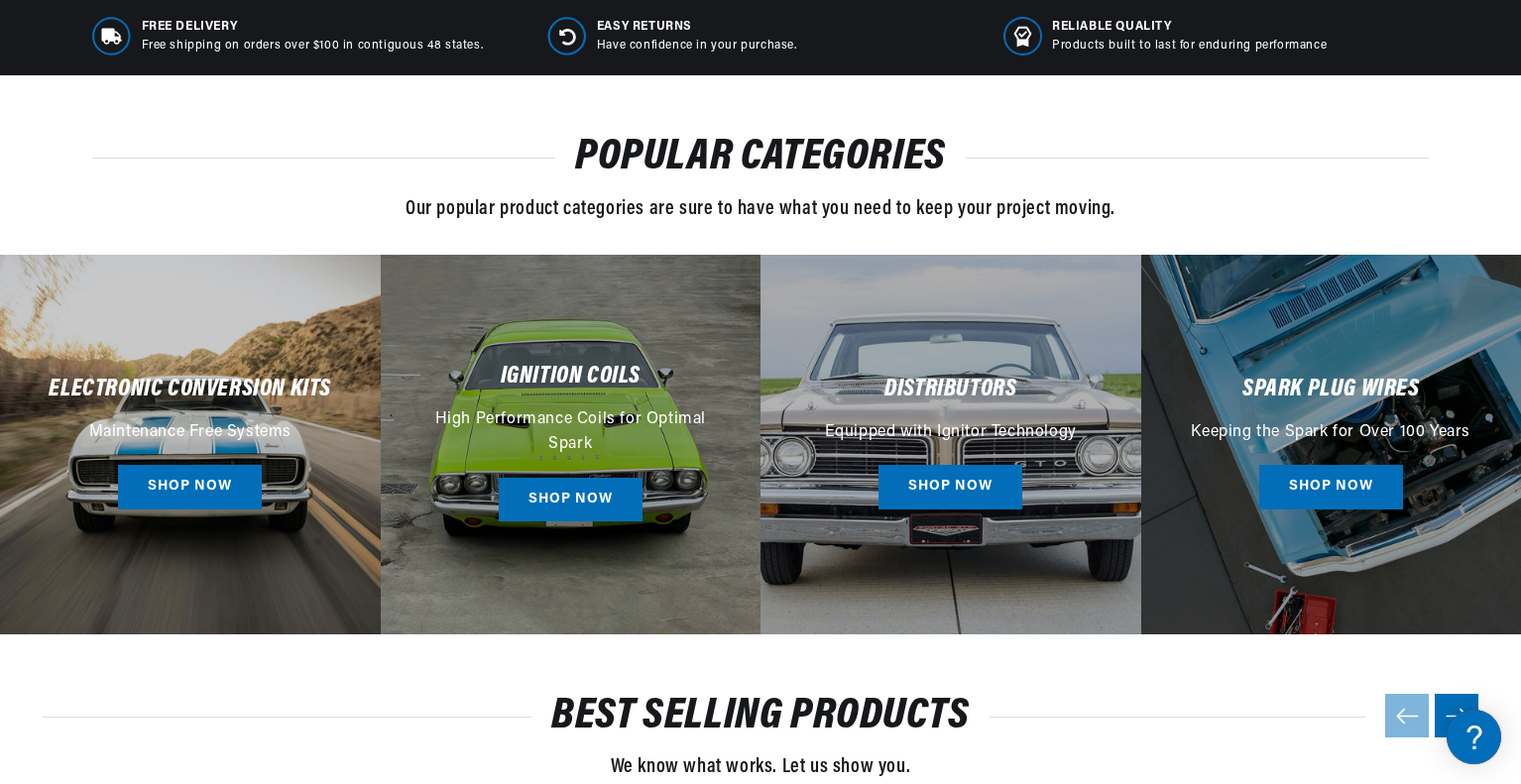 scroll, scrollTop: 999, scrollLeft: 0, axis: vertical 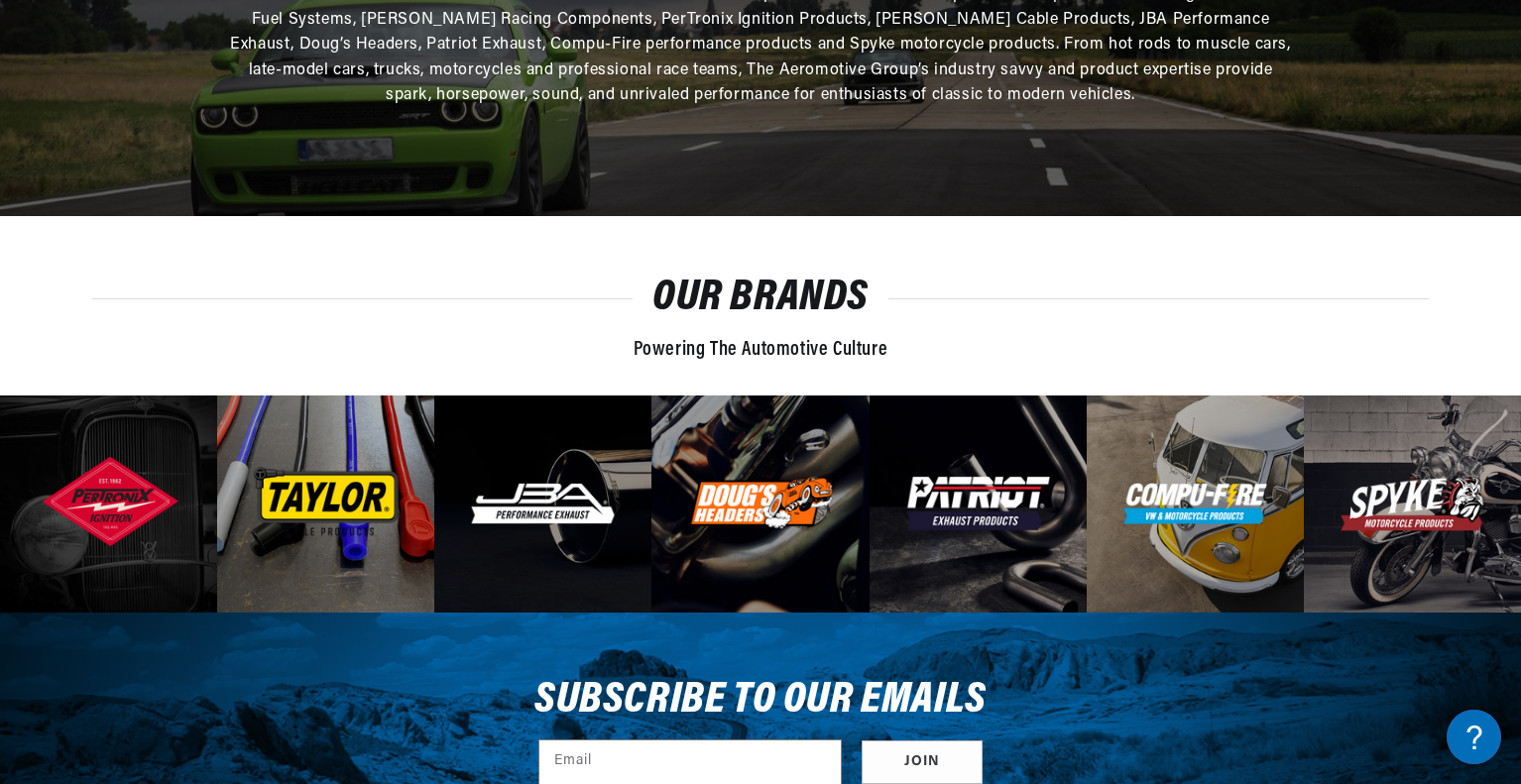 click at bounding box center (108, 504) 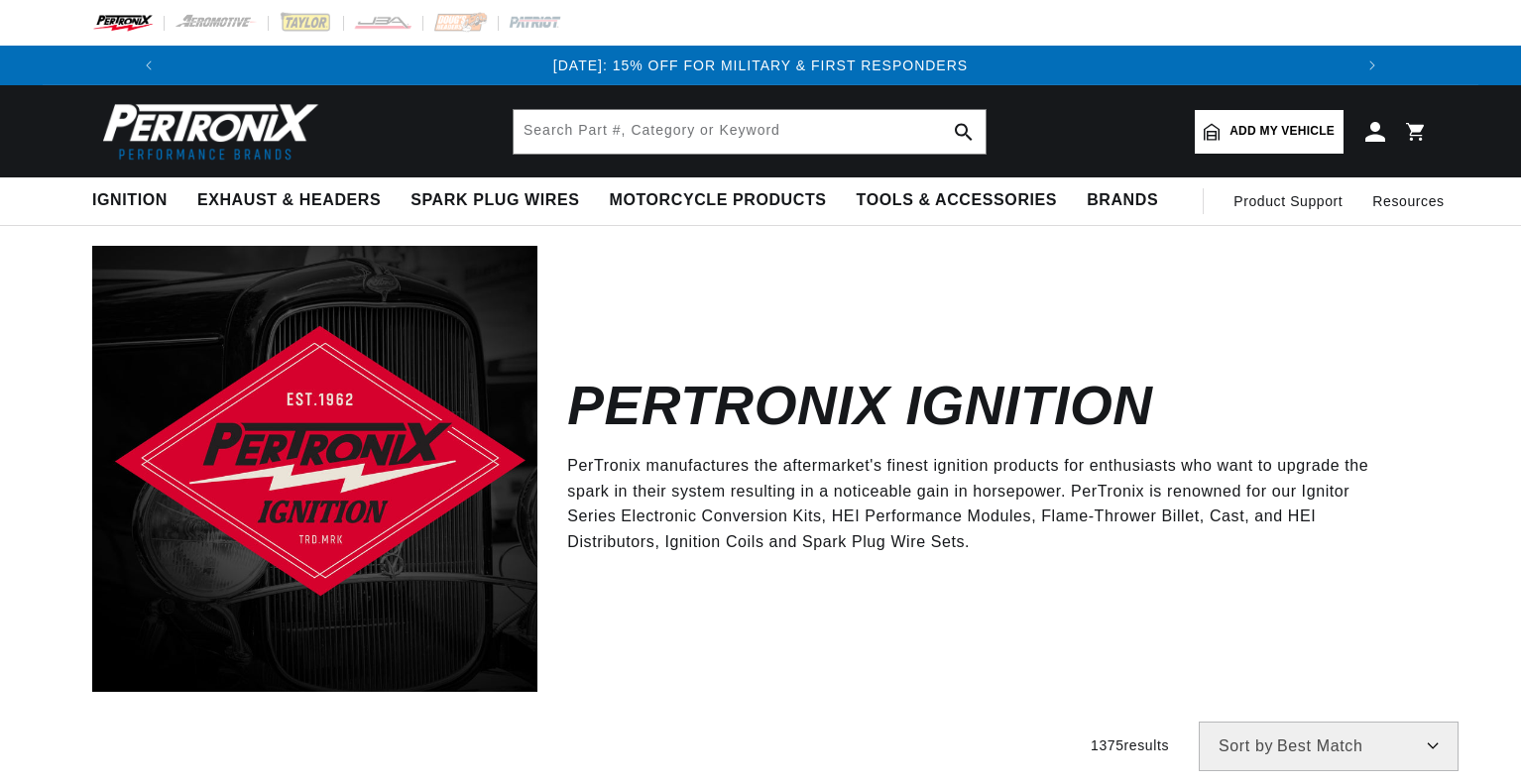 scroll, scrollTop: 0, scrollLeft: 0, axis: both 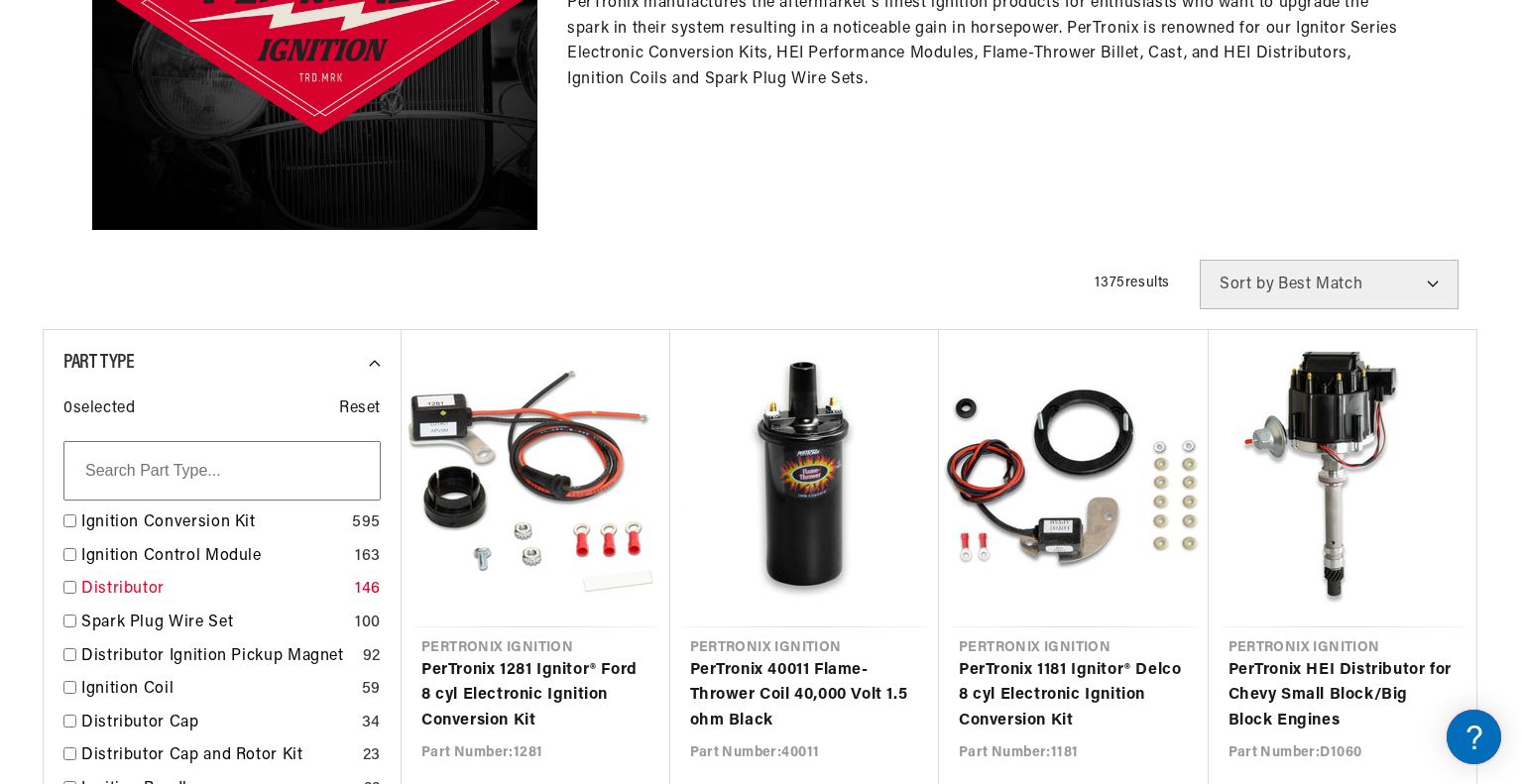 click at bounding box center (69, 587) 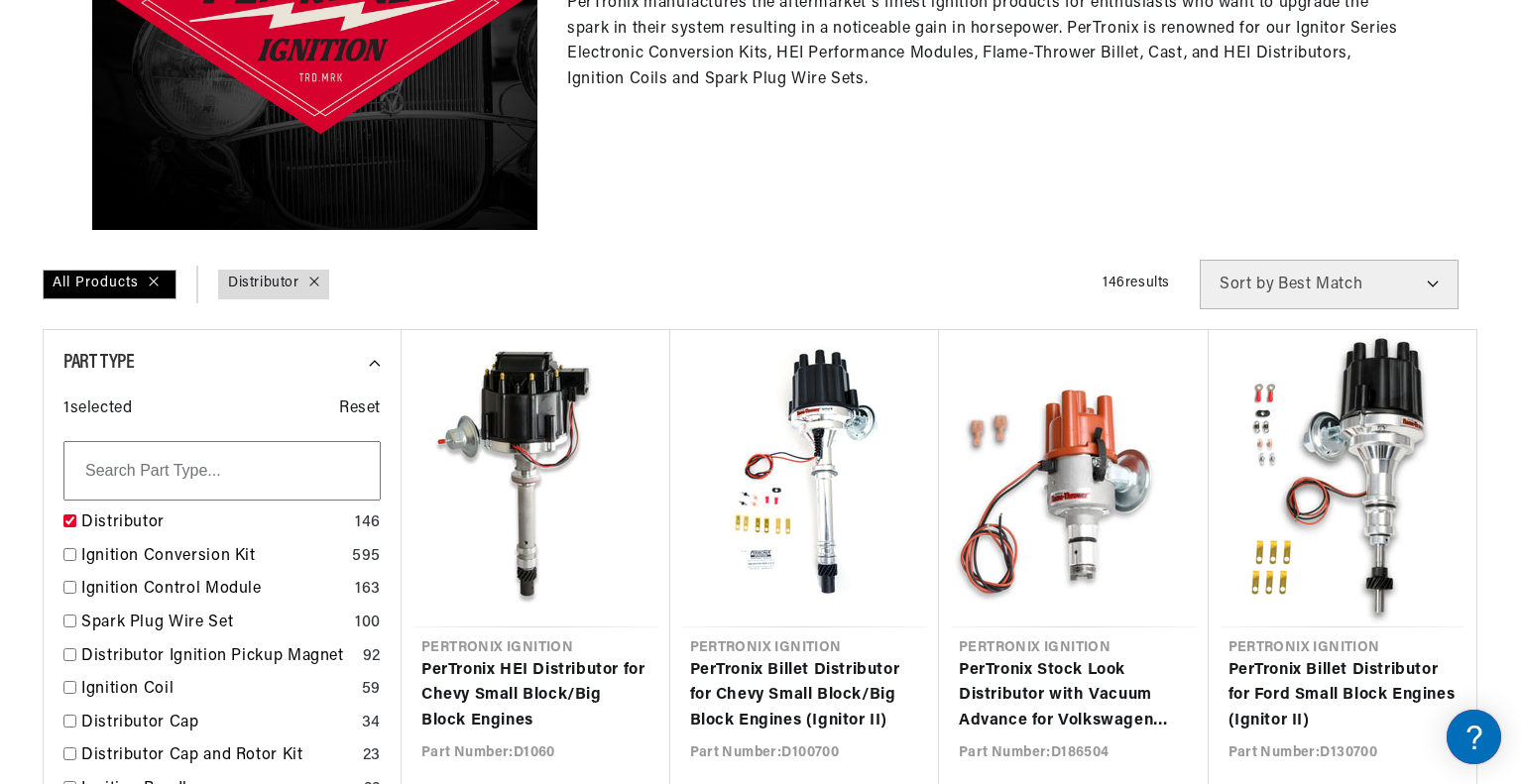 scroll, scrollTop: 0, scrollLeft: 1171, axis: horizontal 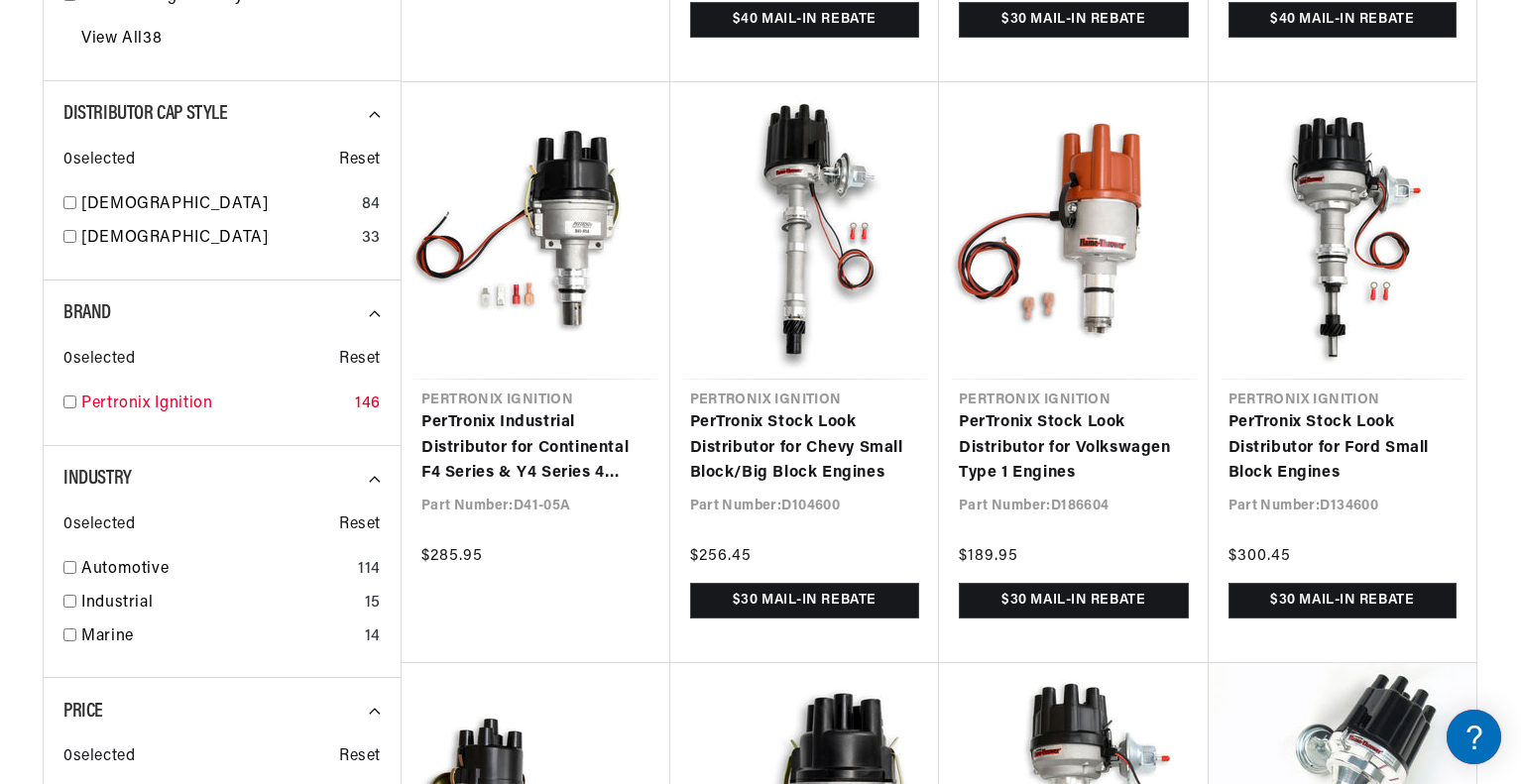 click at bounding box center (69, 401) 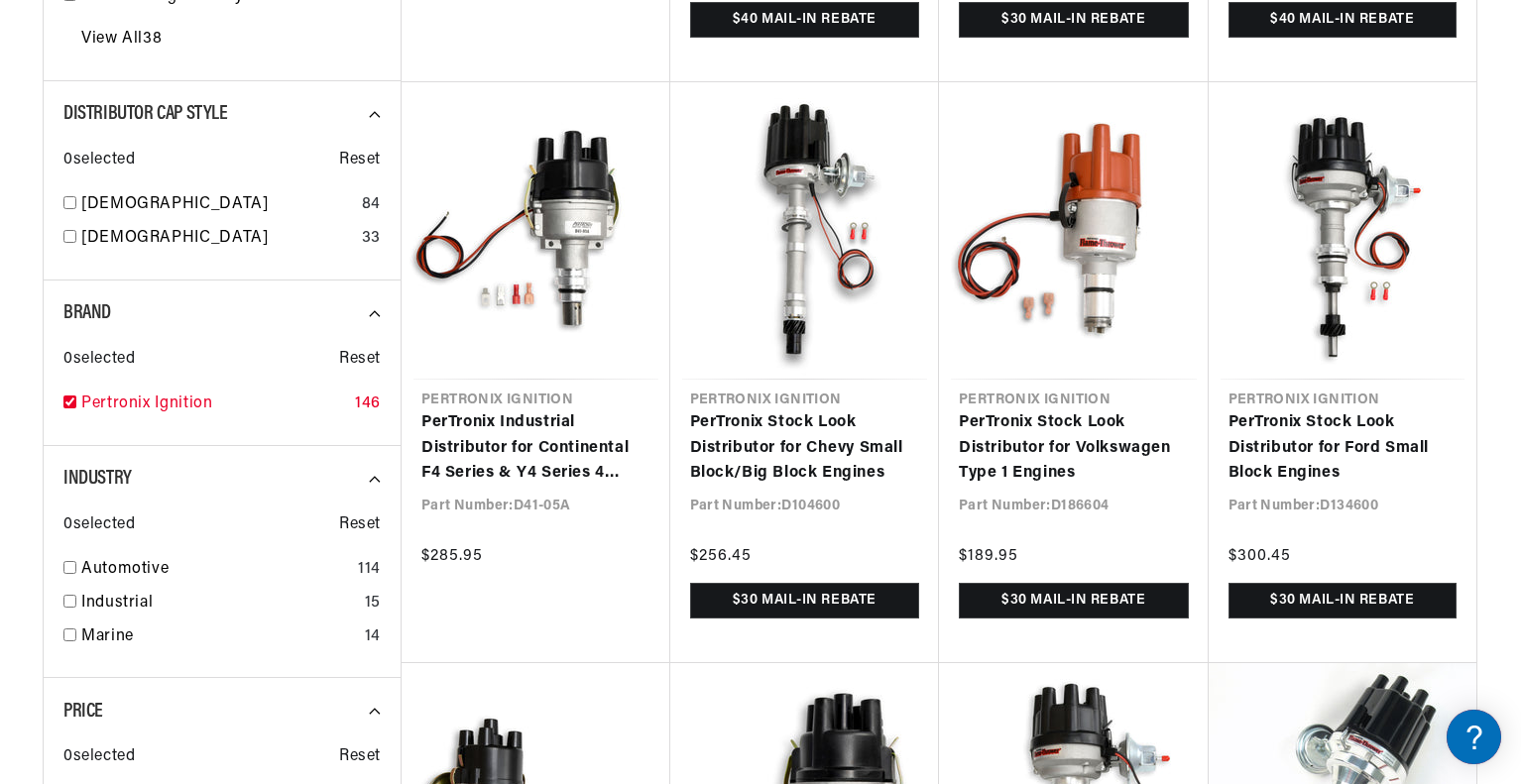 checkbox on "true" 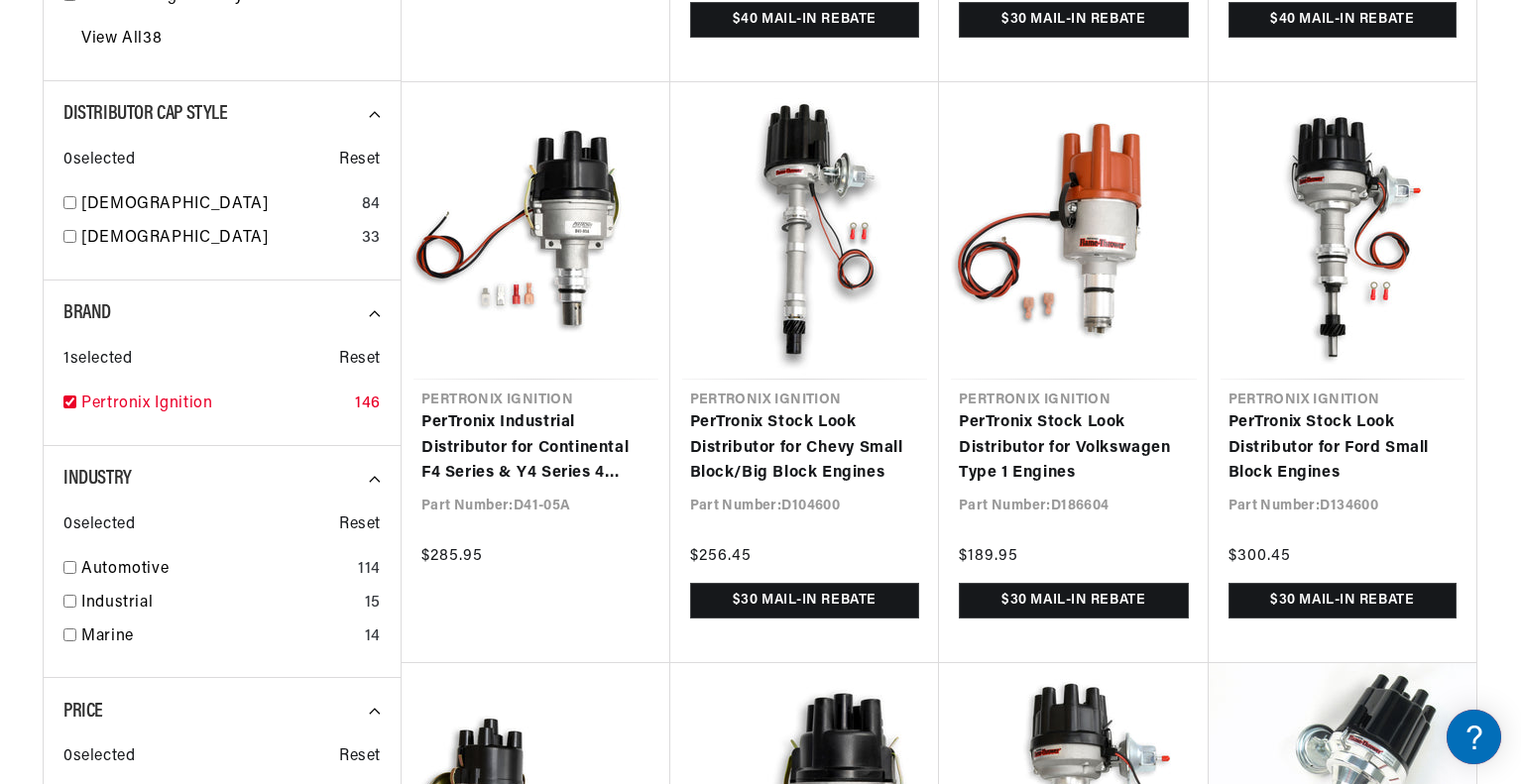 scroll, scrollTop: 0, scrollLeft: 0, axis: both 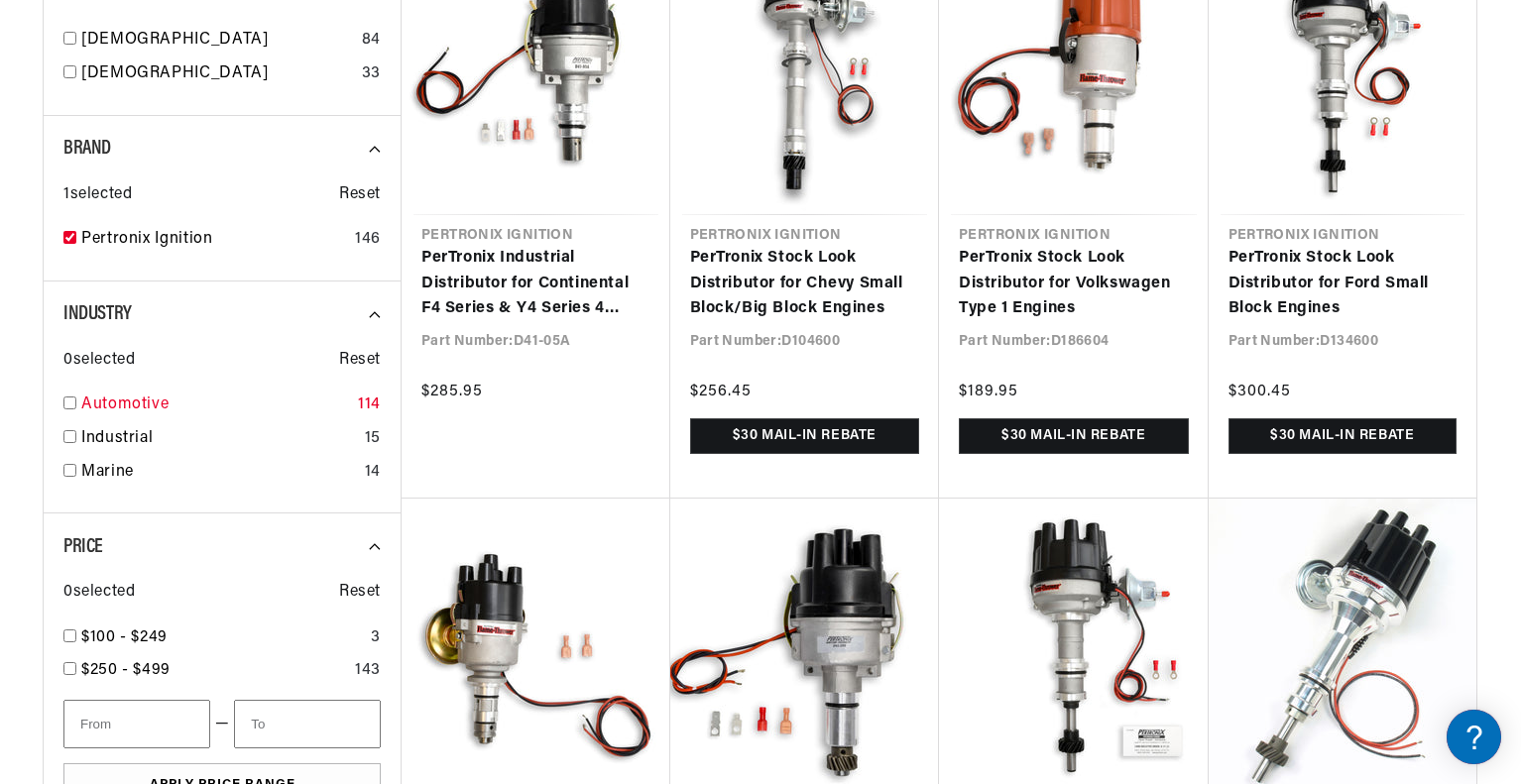 click at bounding box center (69, 402) 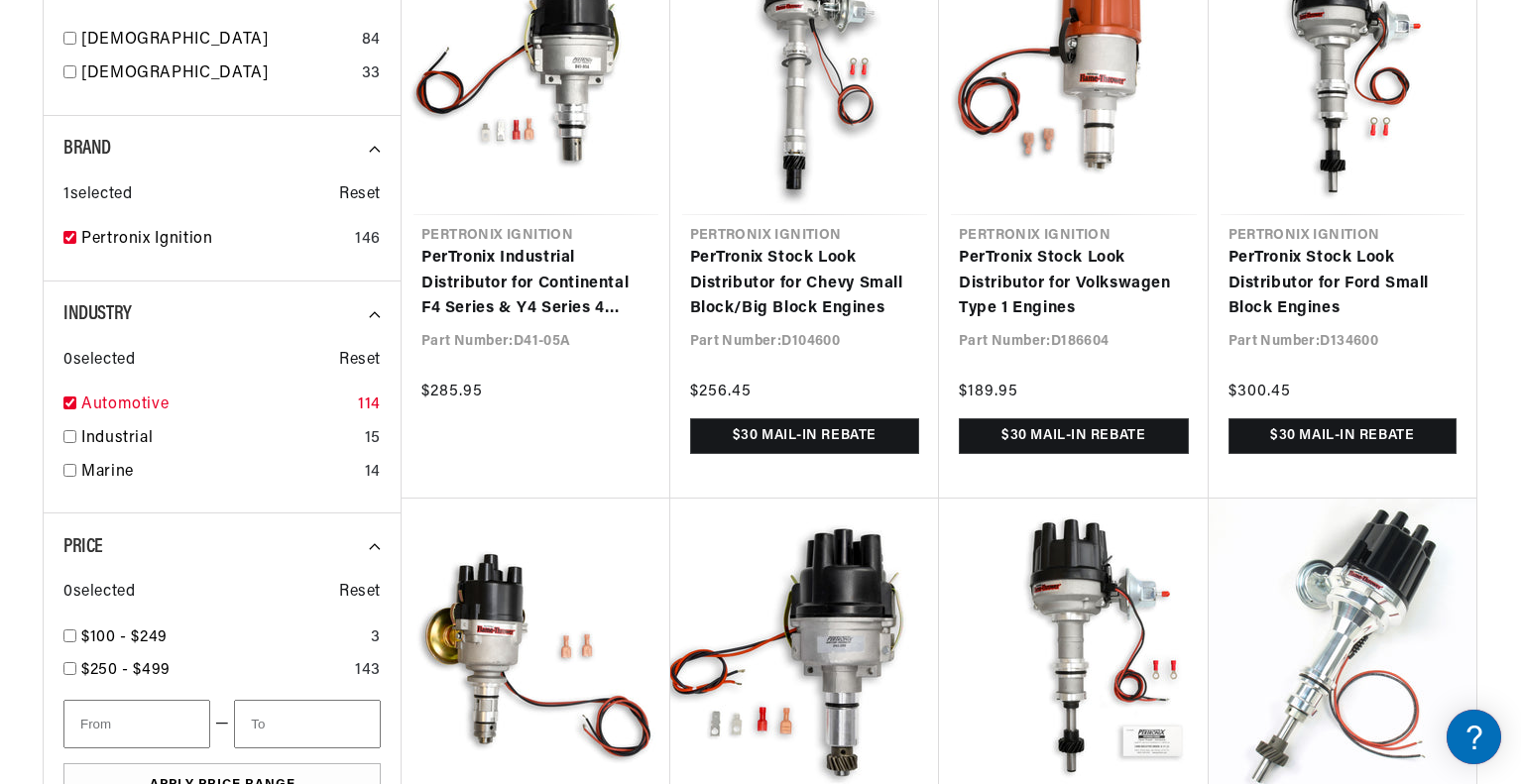 checkbox on "true" 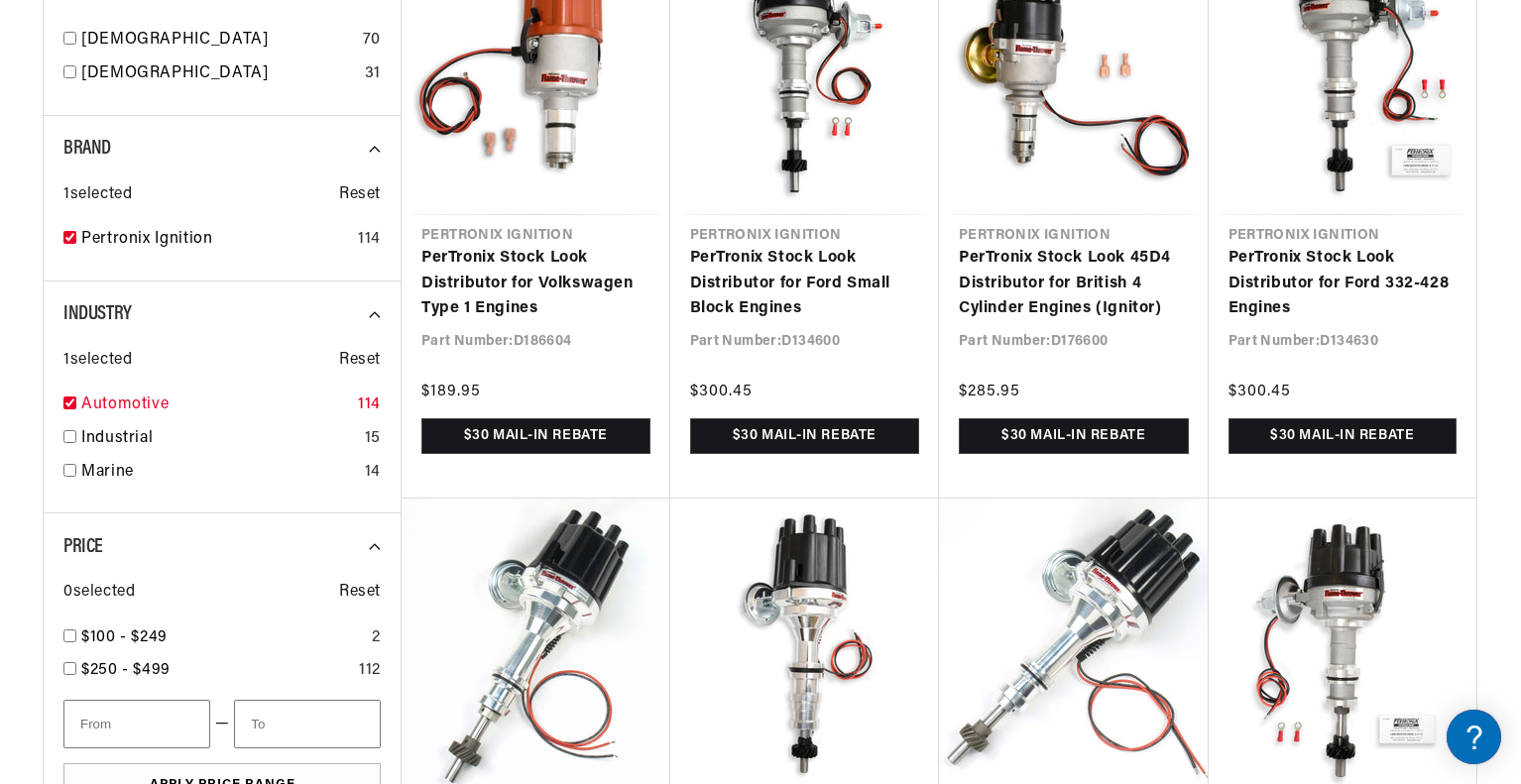 scroll, scrollTop: 0, scrollLeft: 1171, axis: horizontal 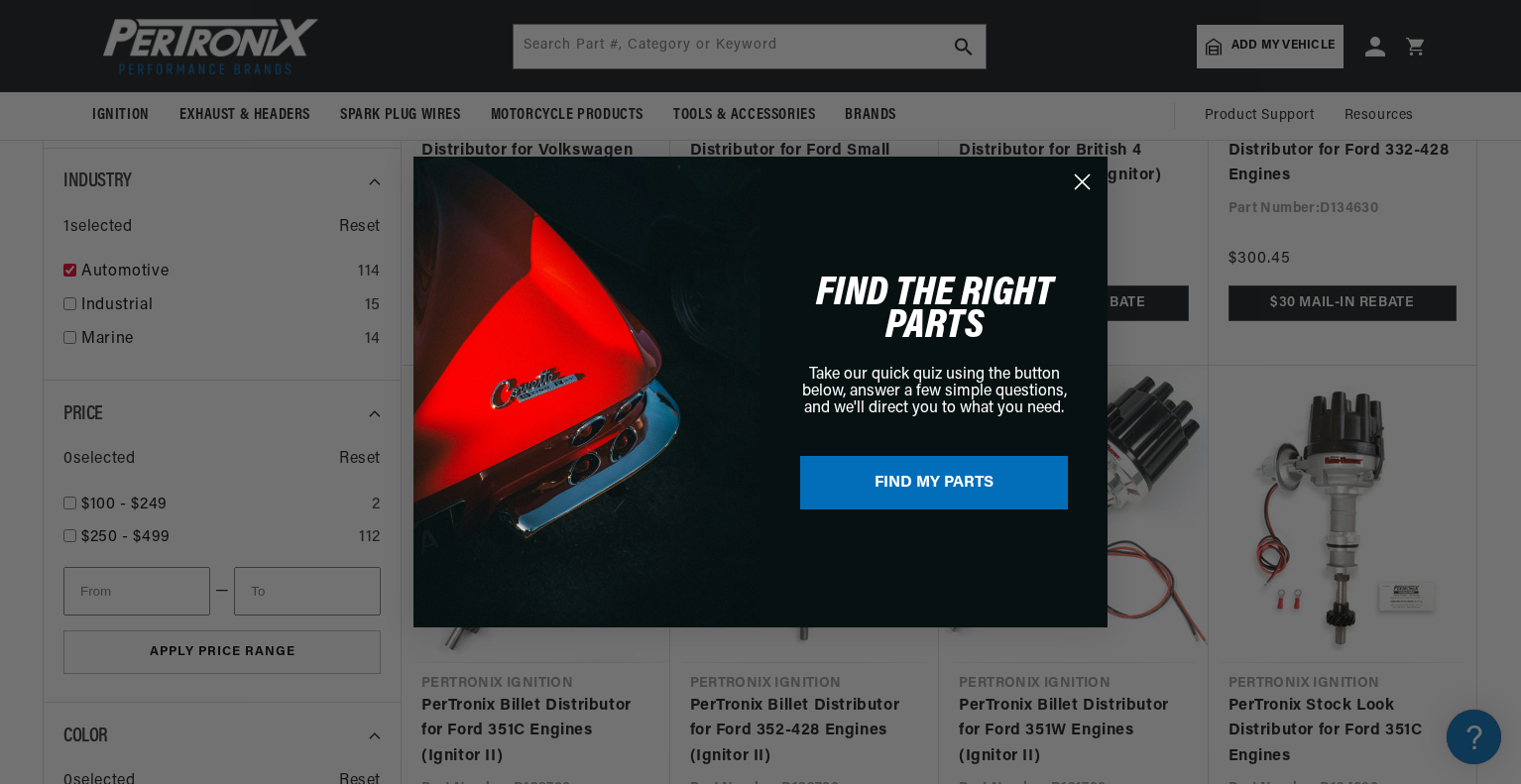click 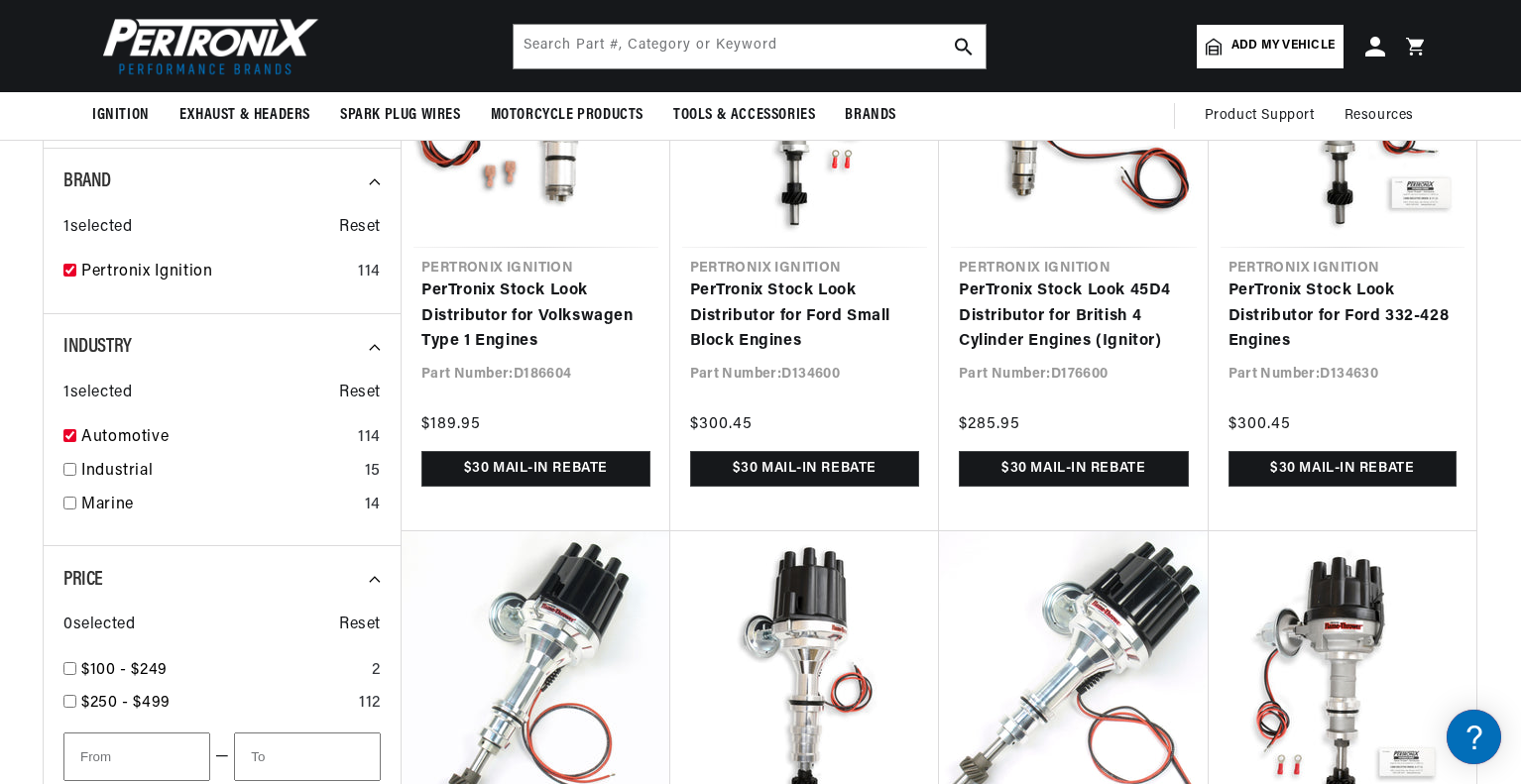 scroll, scrollTop: 1271, scrollLeft: 0, axis: vertical 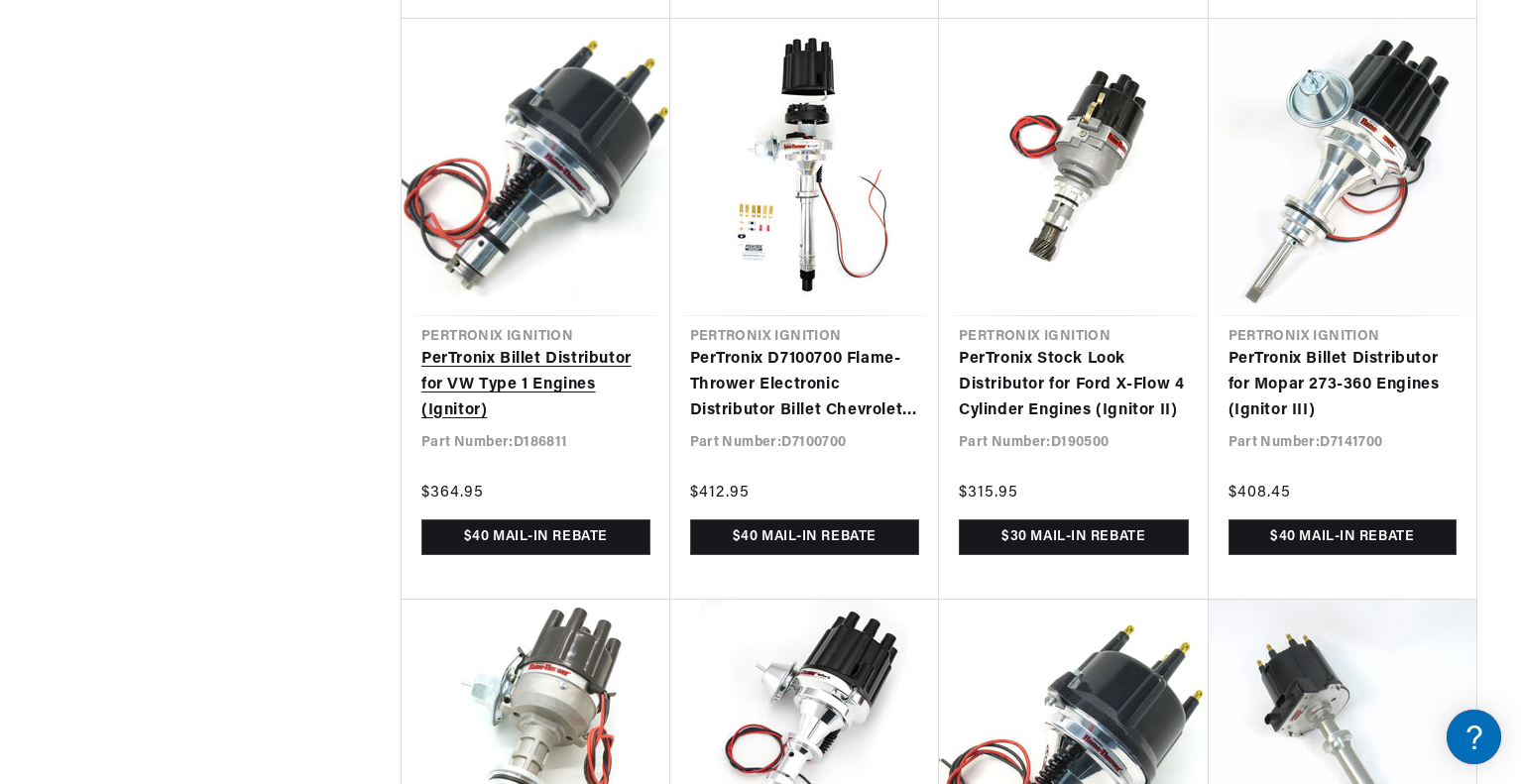 click on "PerTronix Billet Distributor for VW Type 1 Engines (Ignitor)" at bounding box center (535, 385) 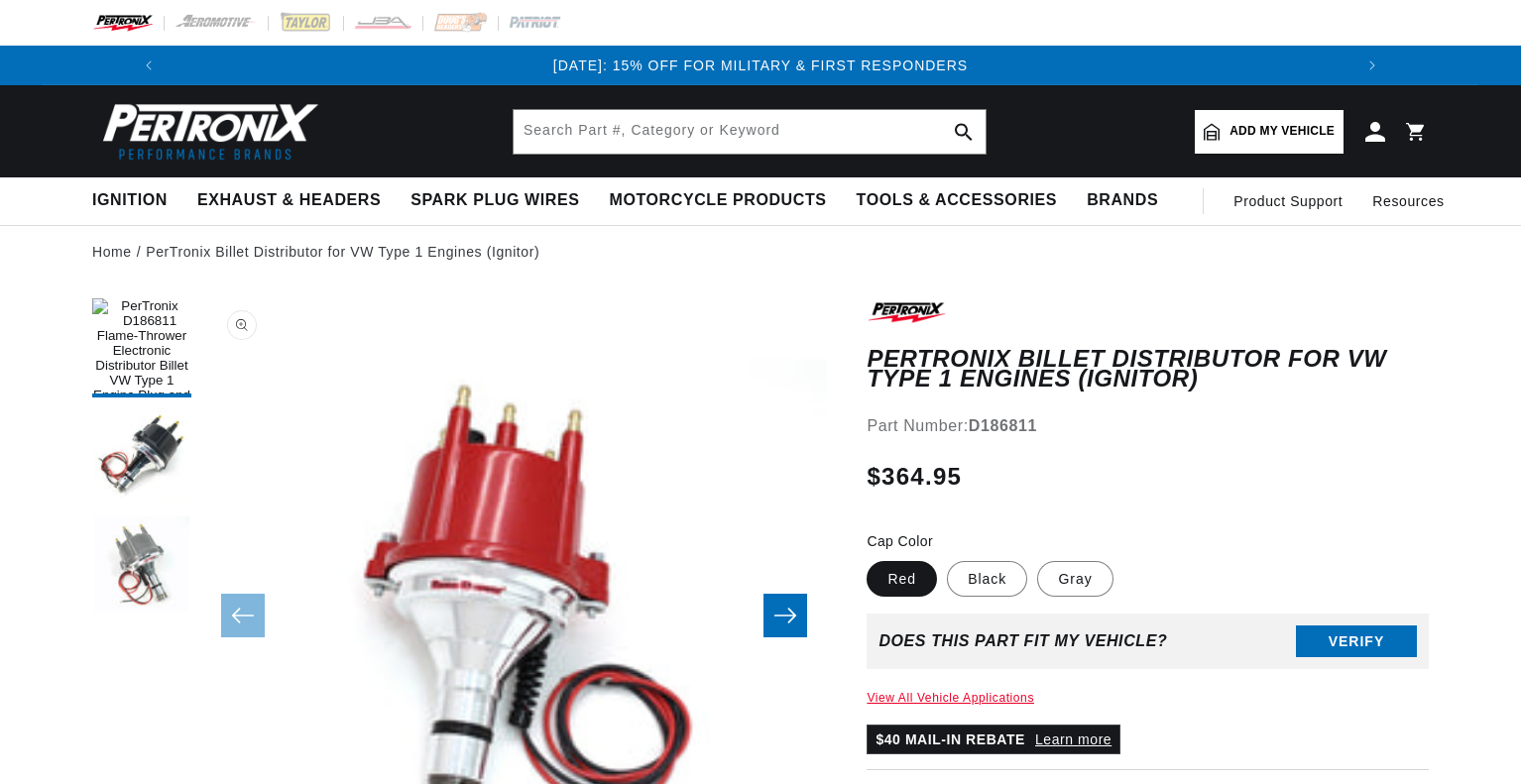 scroll, scrollTop: 0, scrollLeft: 0, axis: both 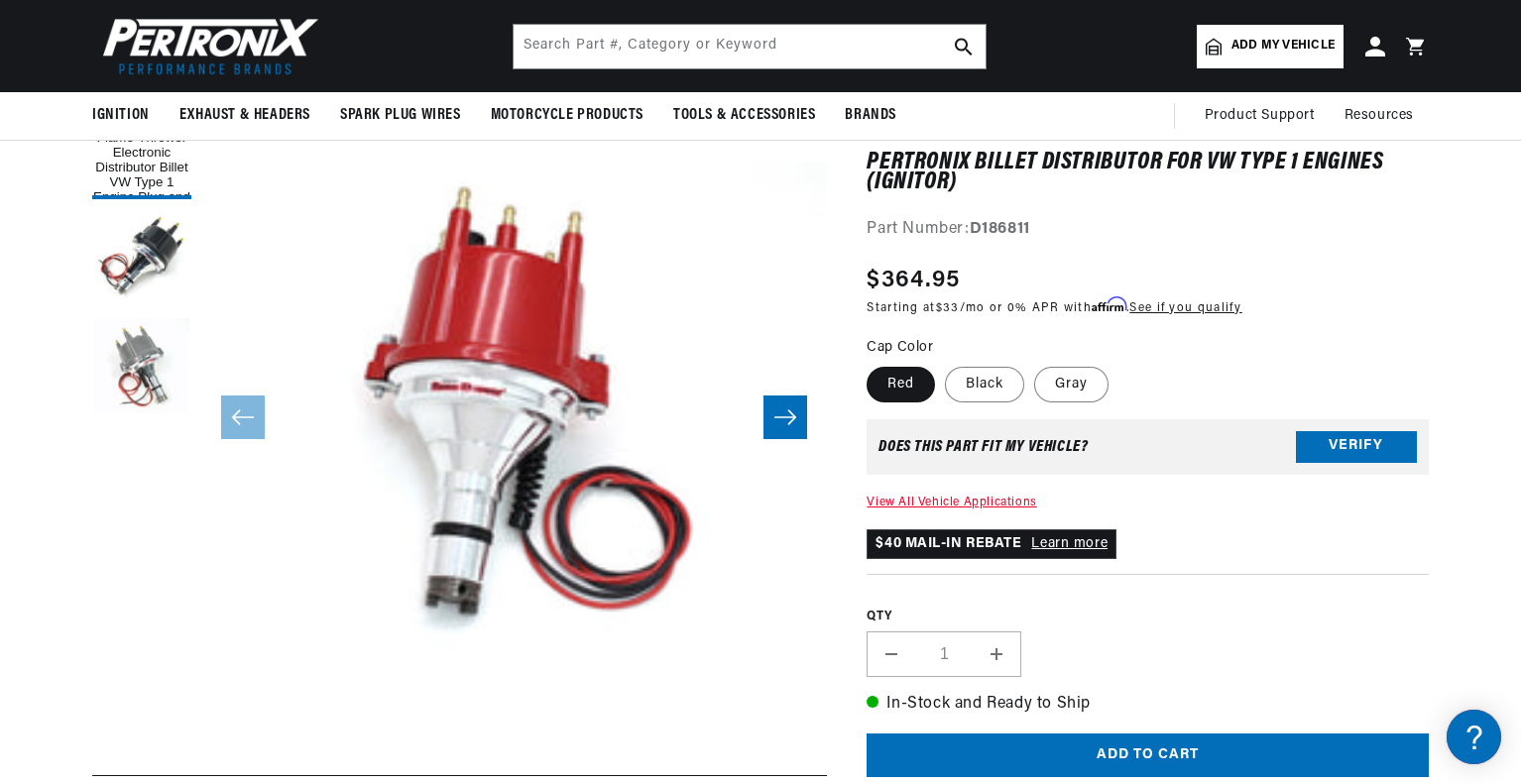 click 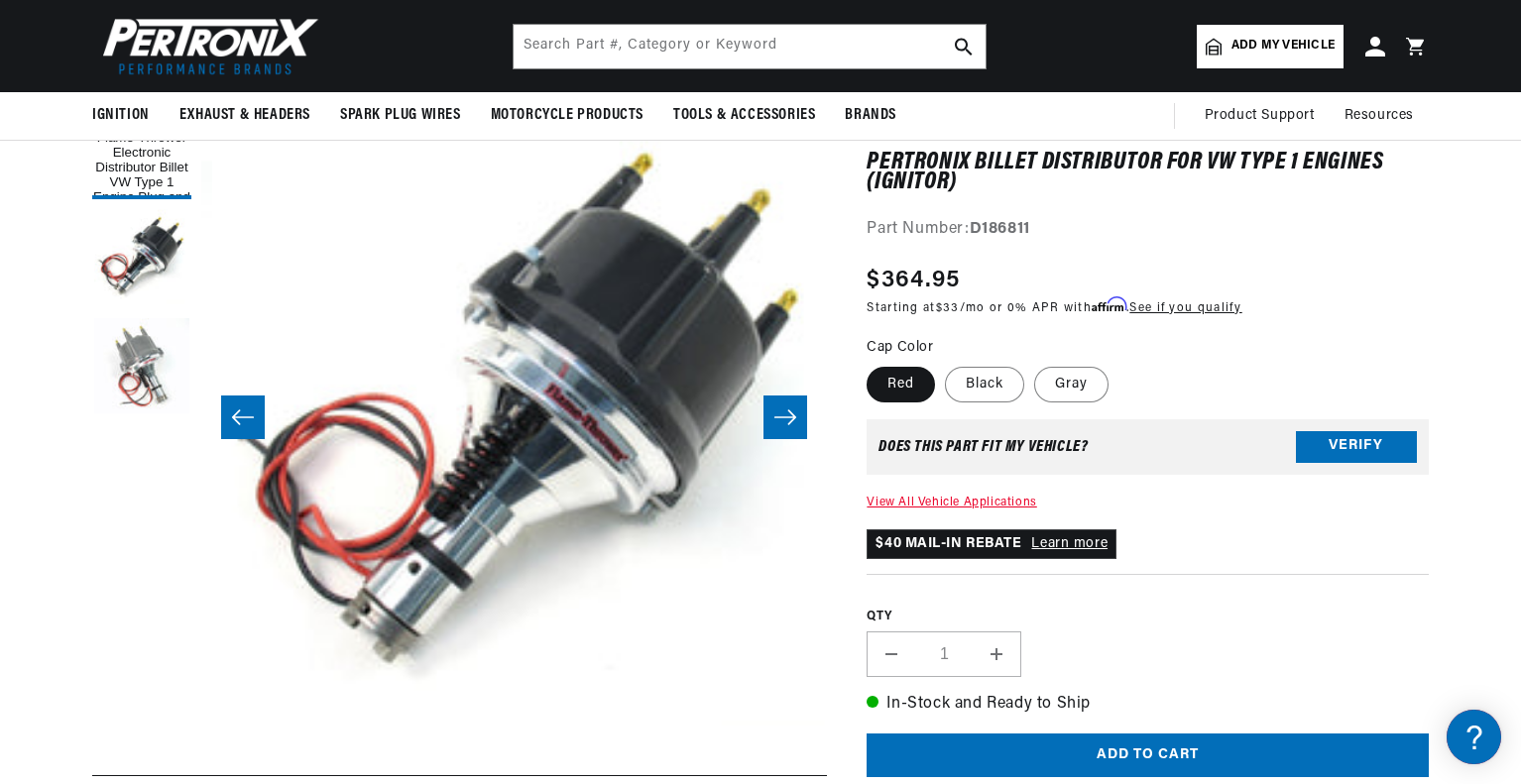 scroll, scrollTop: 0, scrollLeft: 626, axis: horizontal 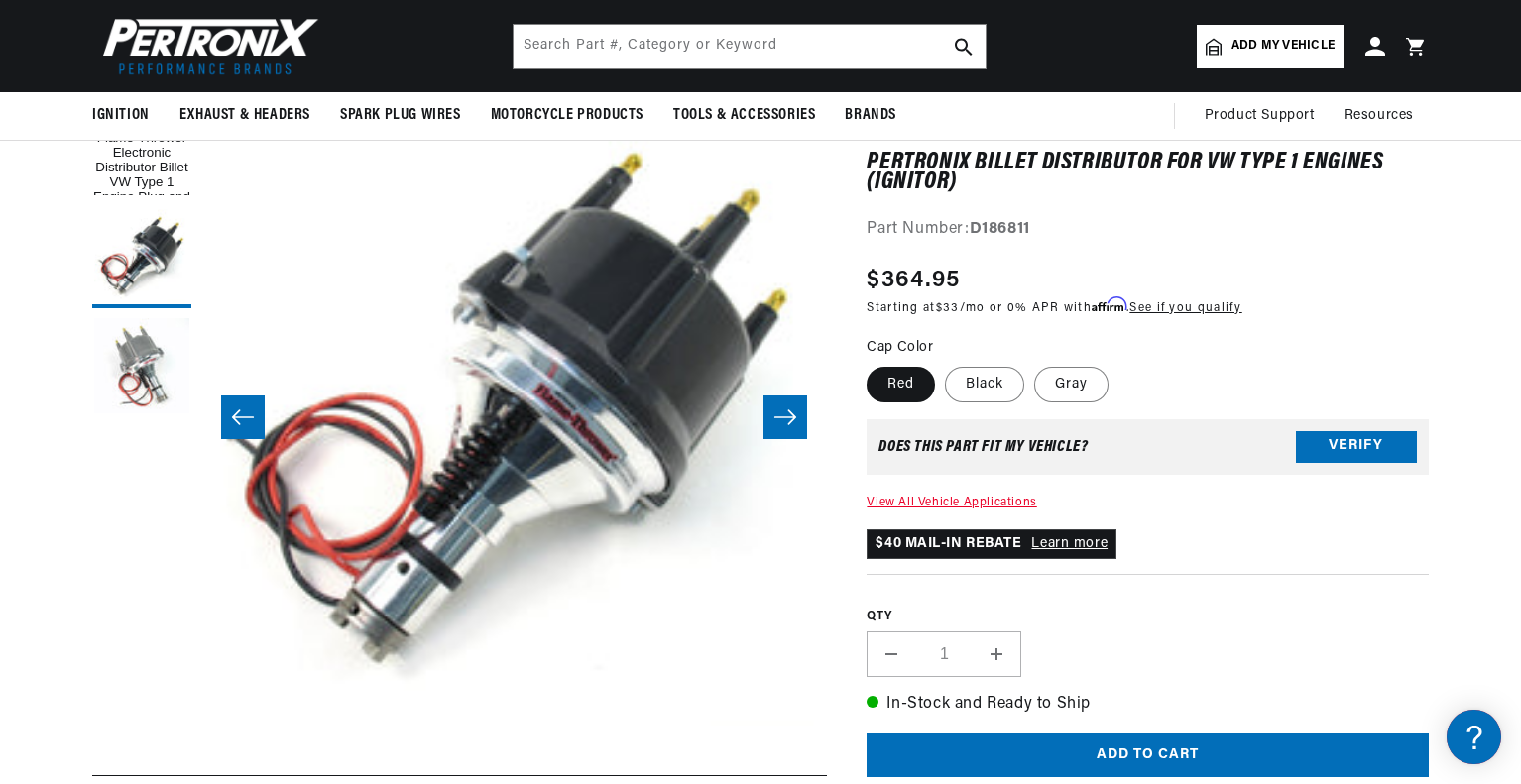 click 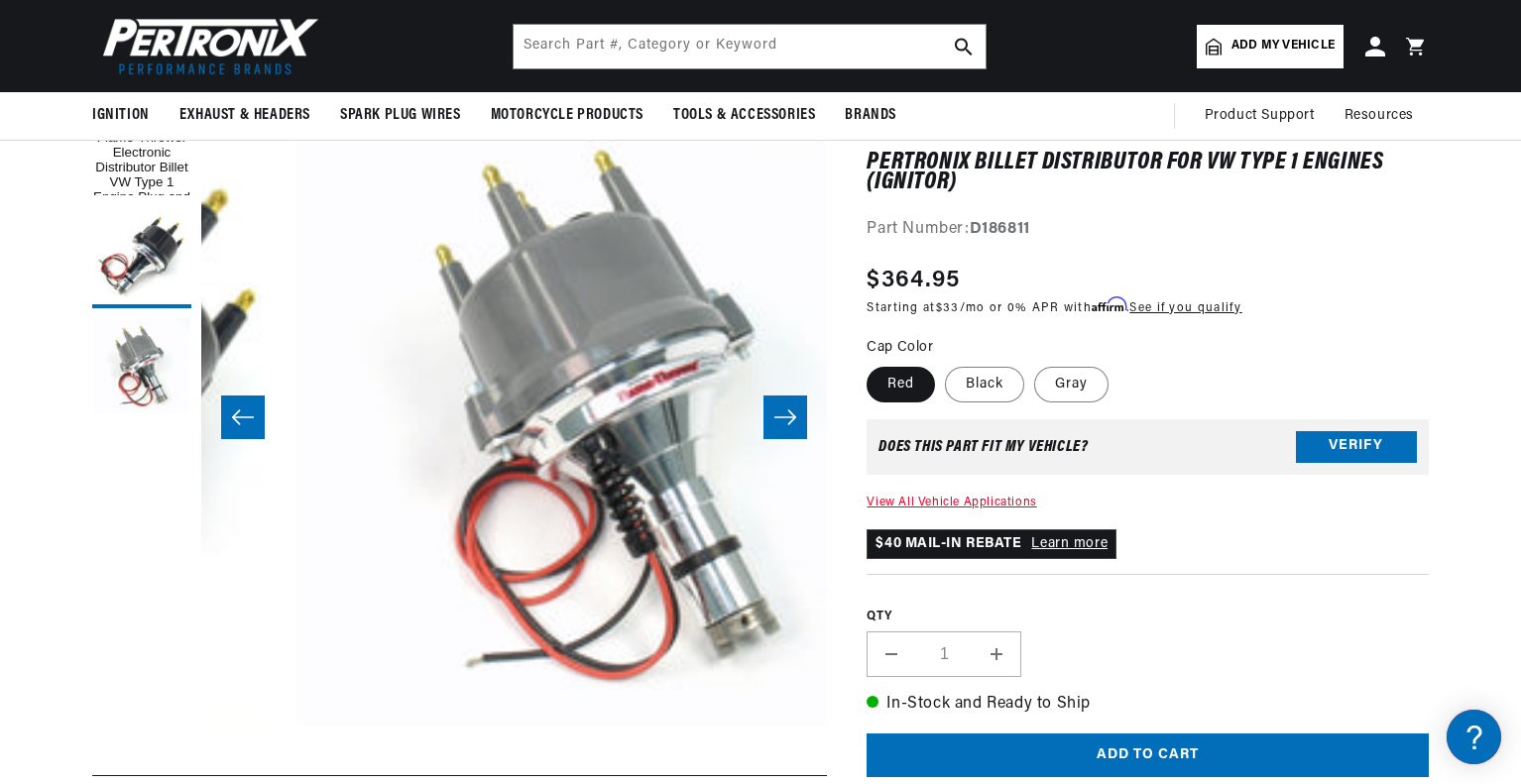 scroll, scrollTop: 0, scrollLeft: 1251, axis: horizontal 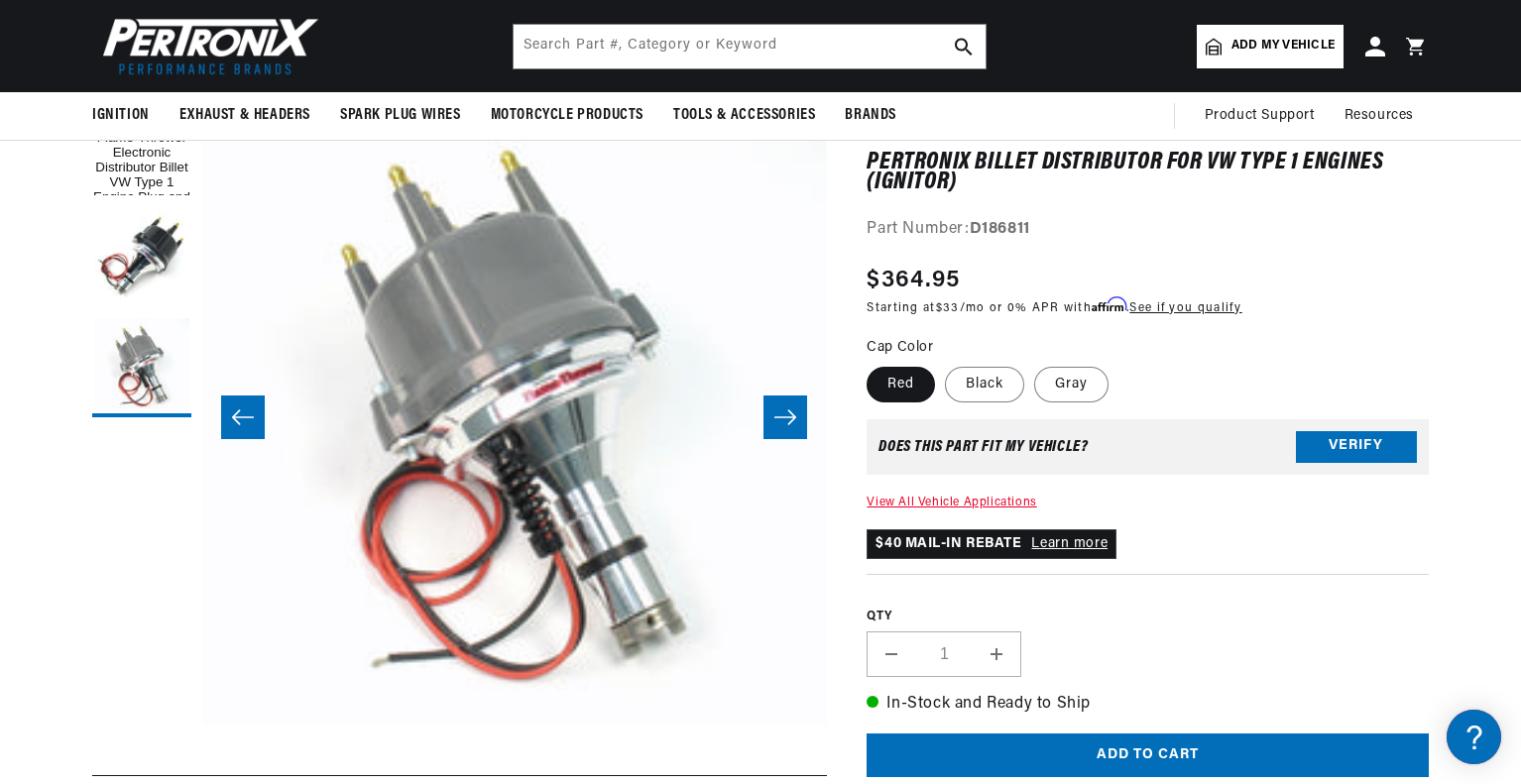 click 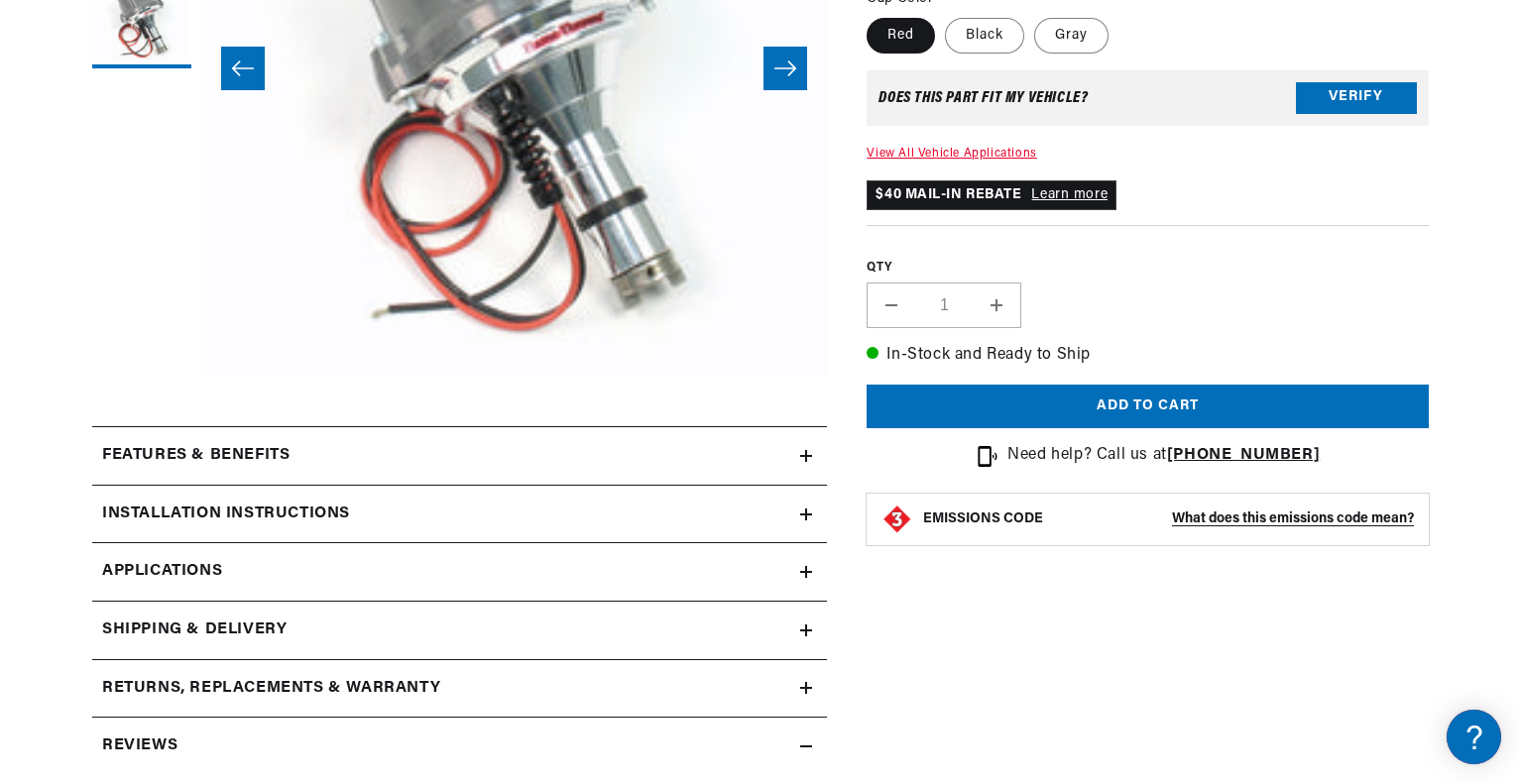 scroll, scrollTop: 595, scrollLeft: 0, axis: vertical 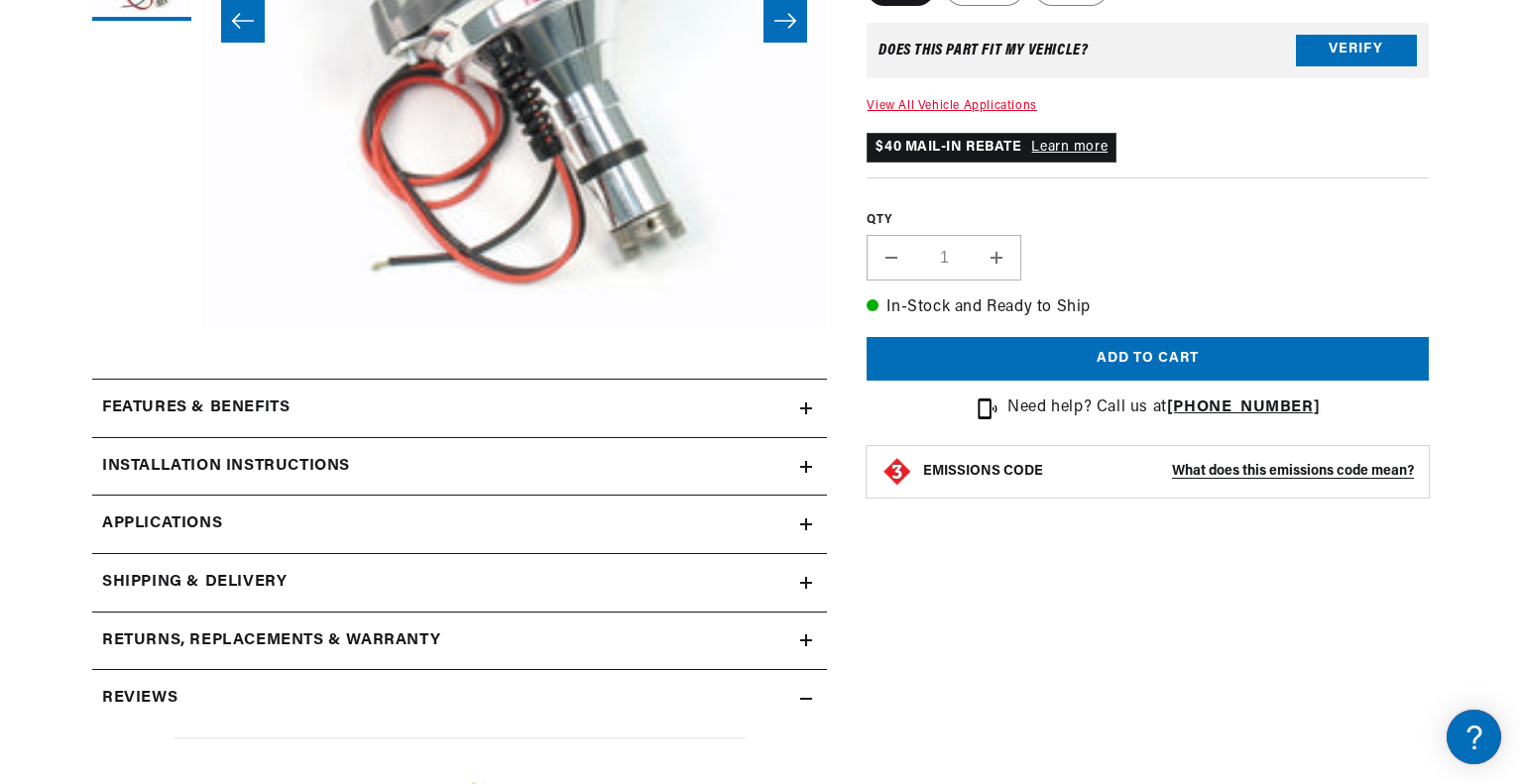 click 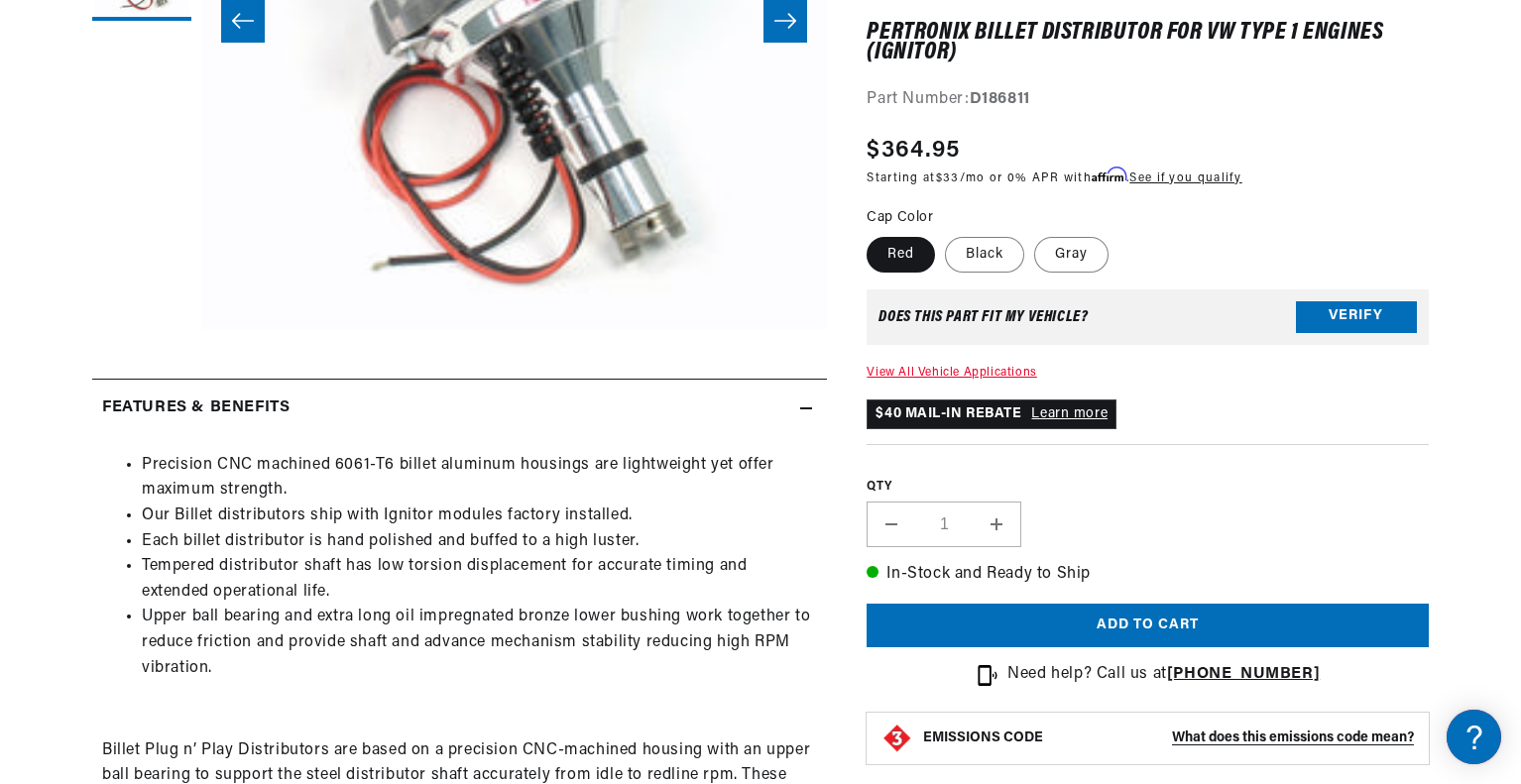 scroll, scrollTop: 0, scrollLeft: 2342, axis: horizontal 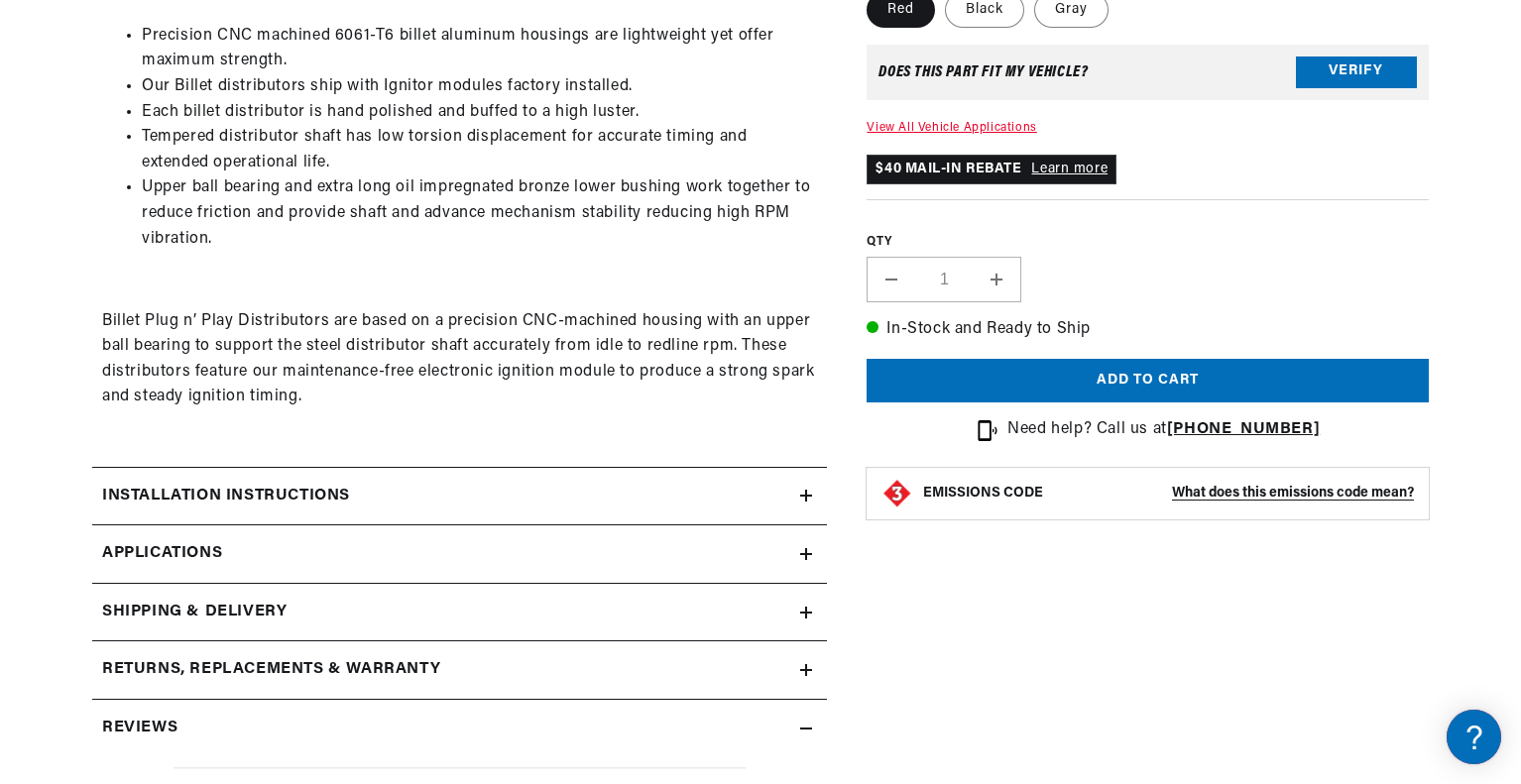 click 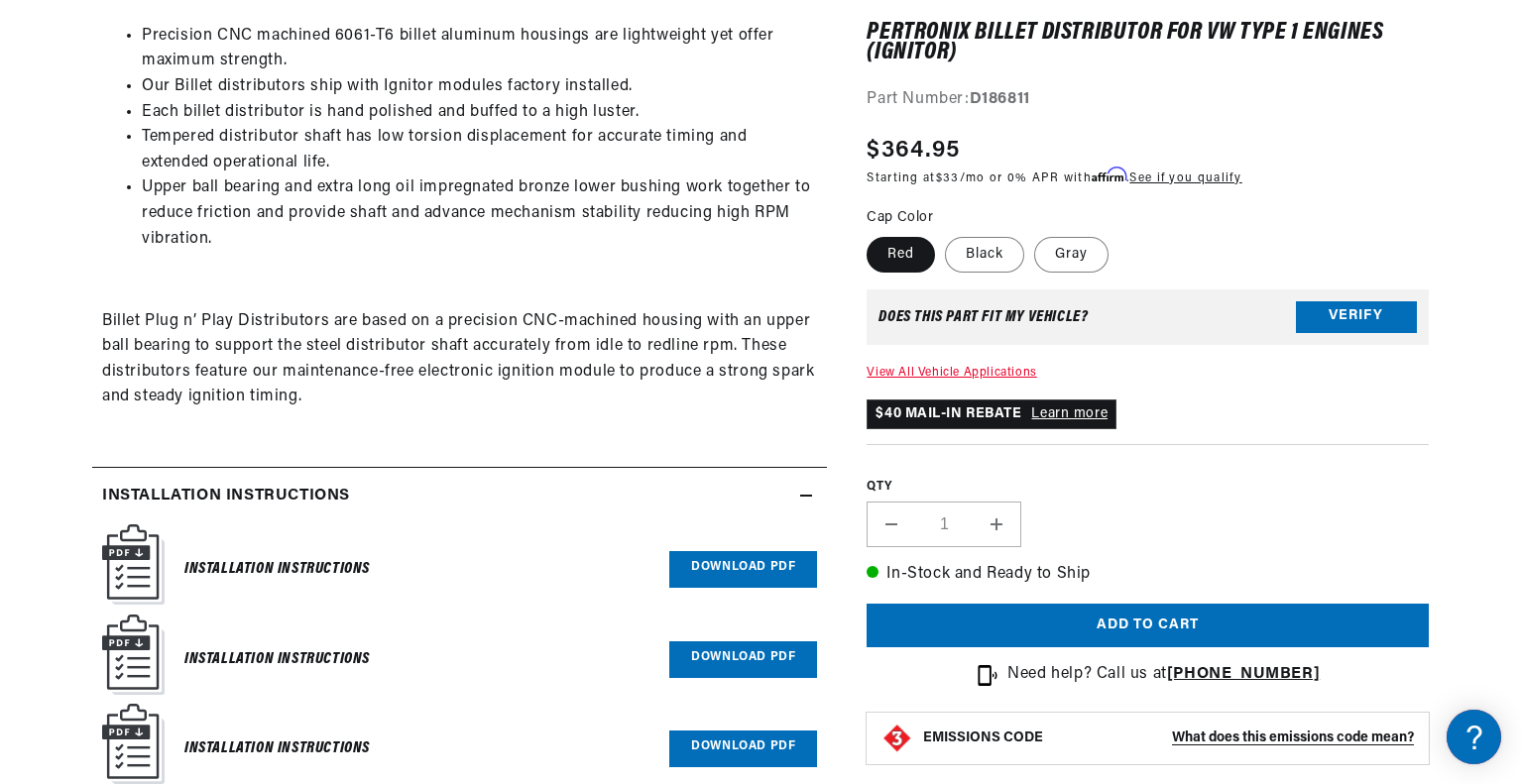 click 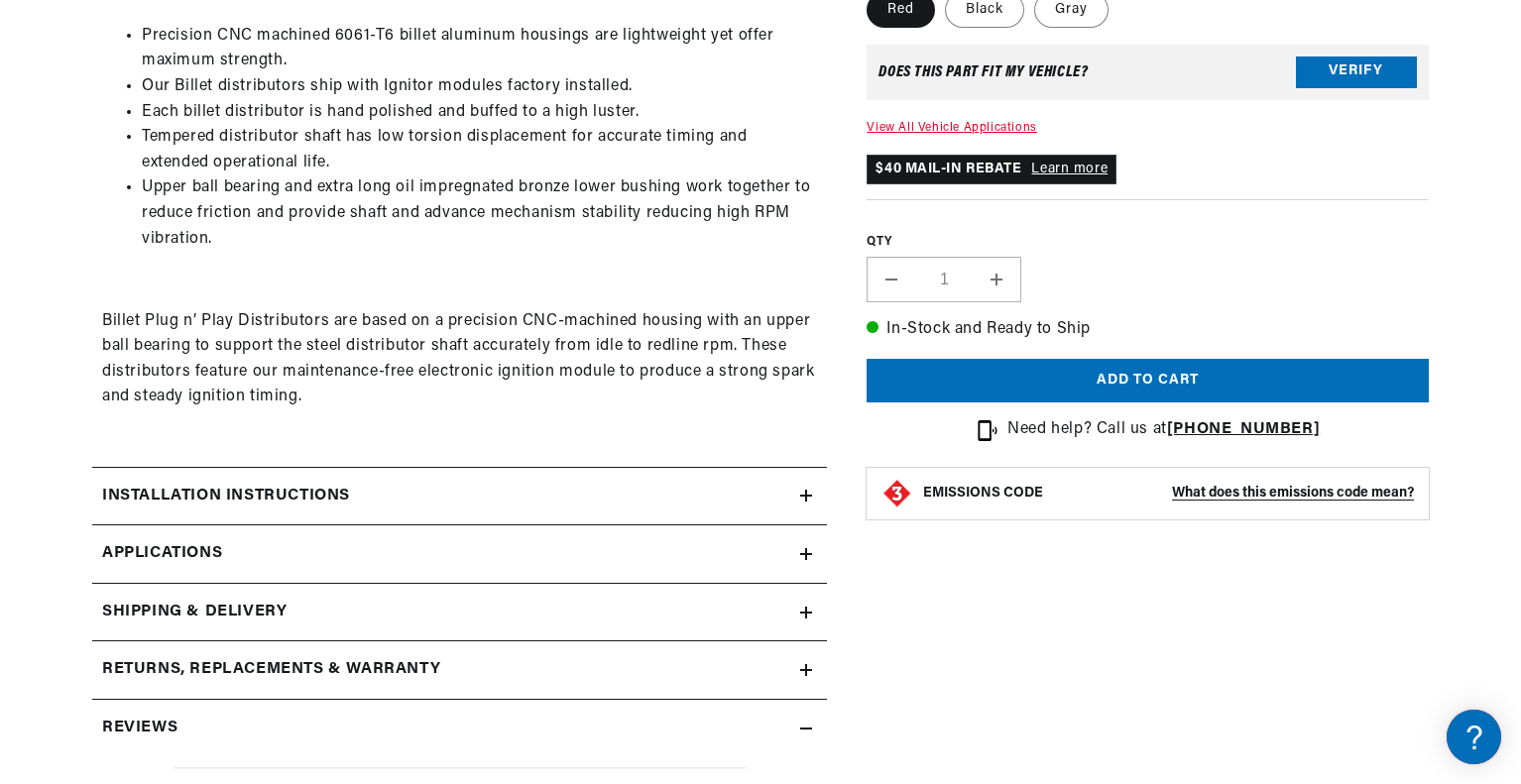 scroll, scrollTop: 0, scrollLeft: 2211, axis: horizontal 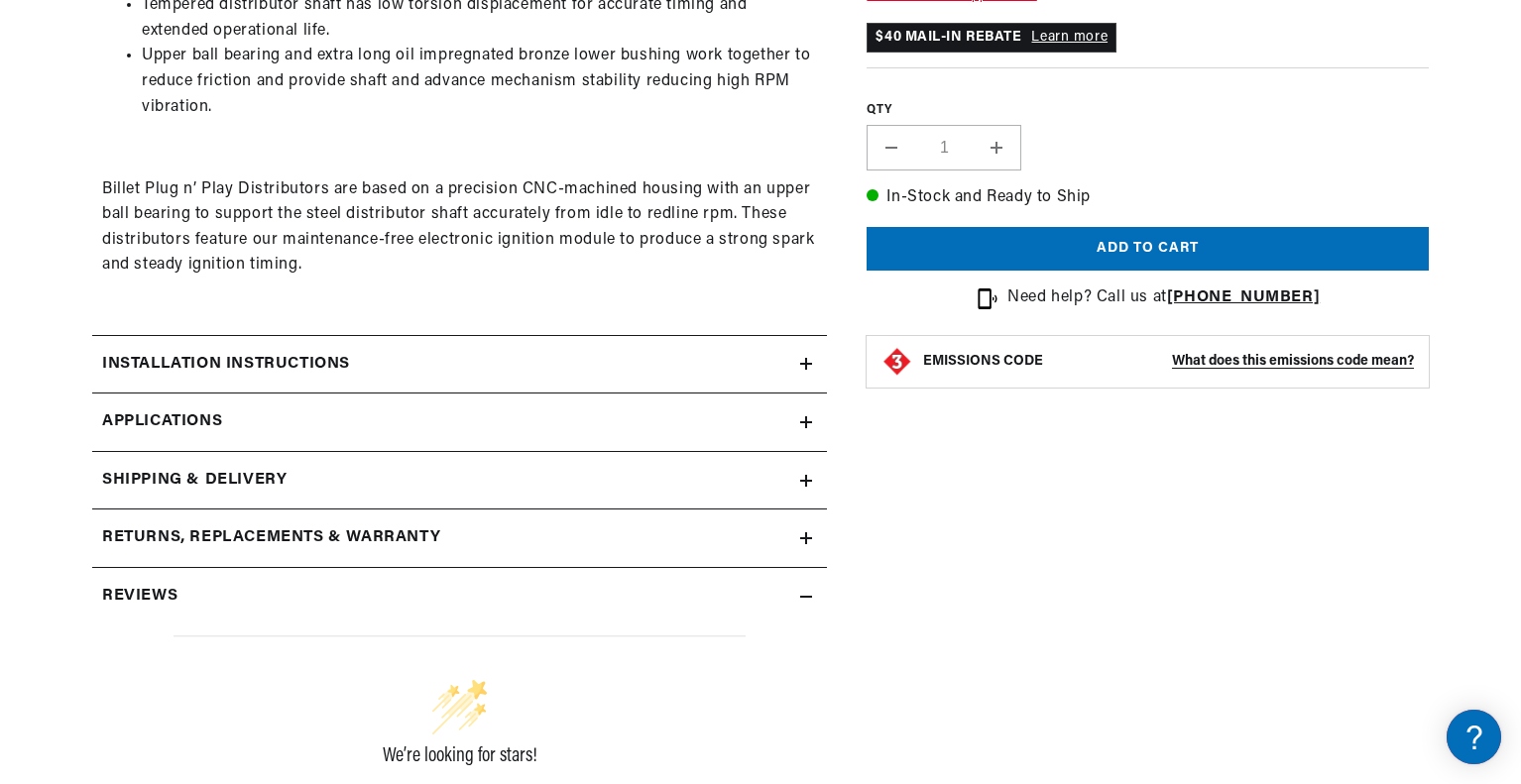 click 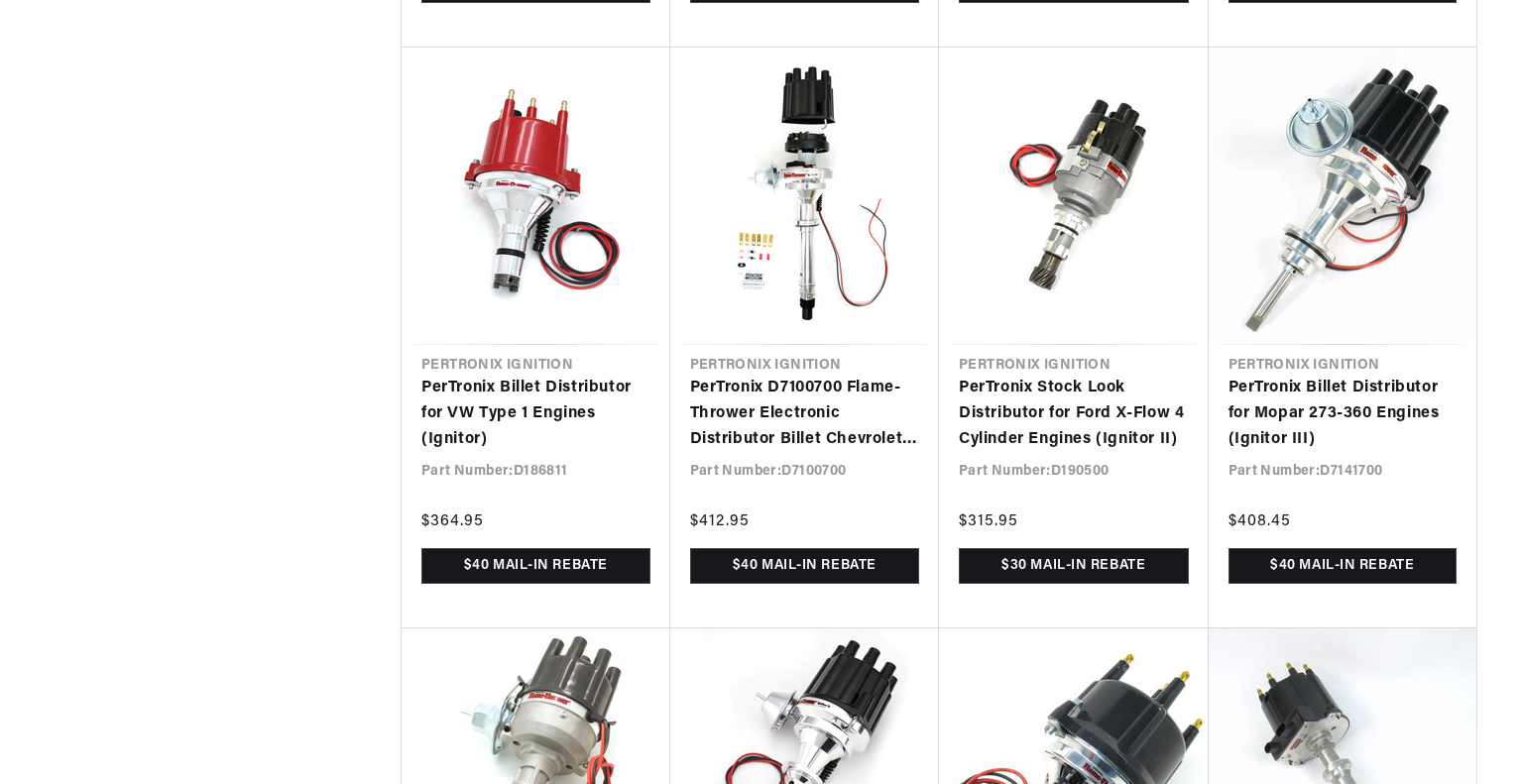scroll, scrollTop: 6574, scrollLeft: 0, axis: vertical 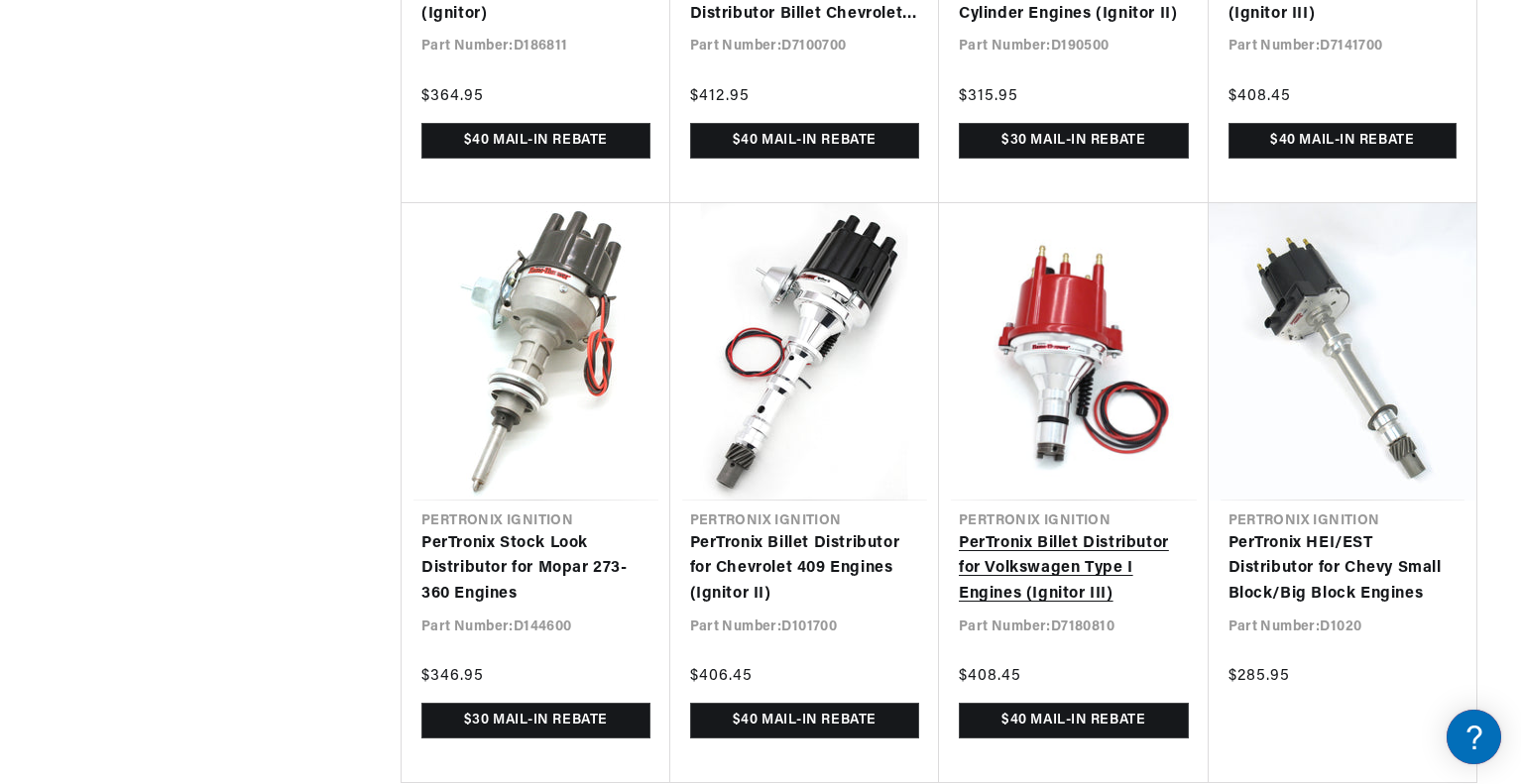 click on "PerTronix Billet Distributor for Volkswagen Type I Engines (Ignitor III)" at bounding box center [1074, 569] 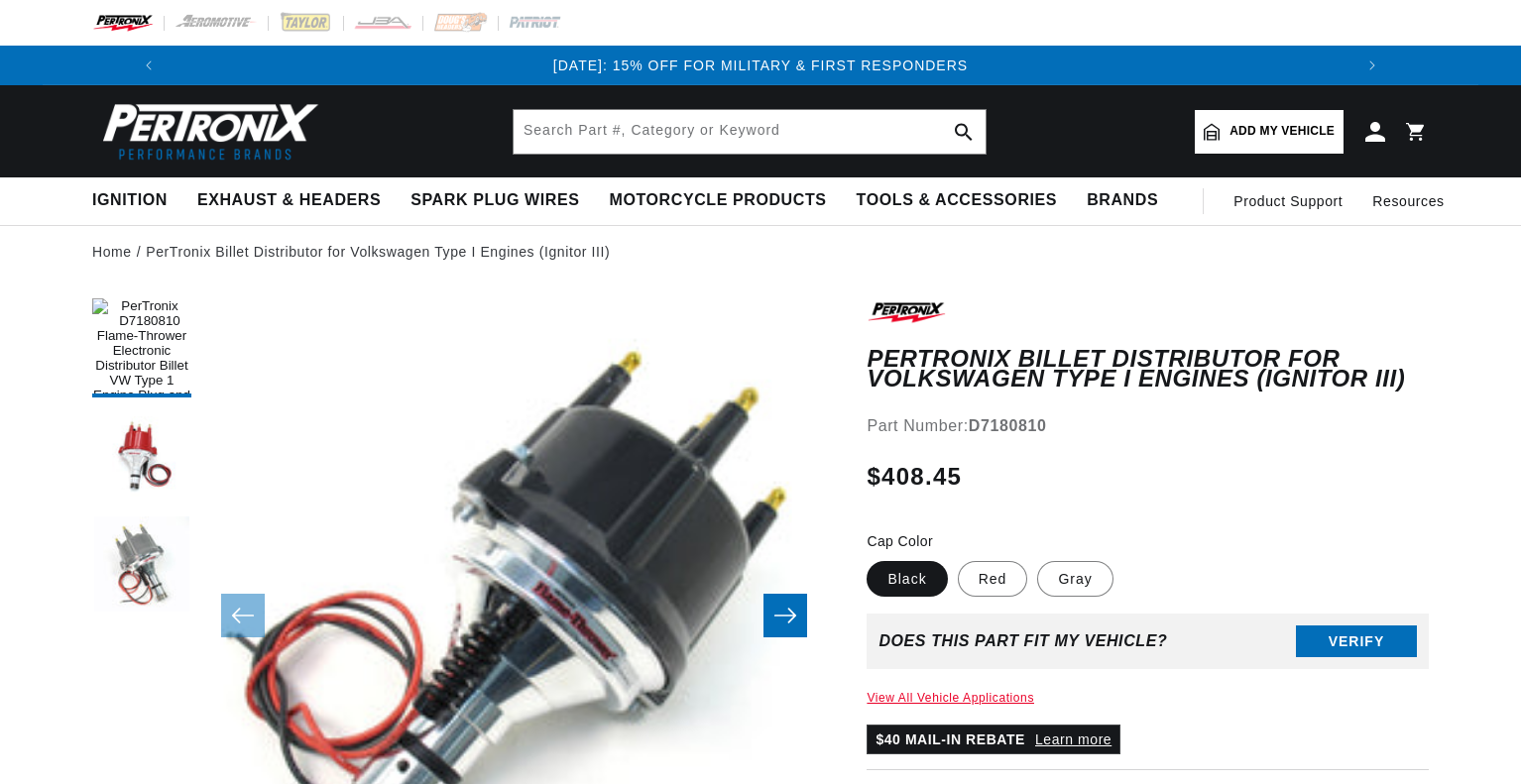 scroll, scrollTop: 0, scrollLeft: 0, axis: both 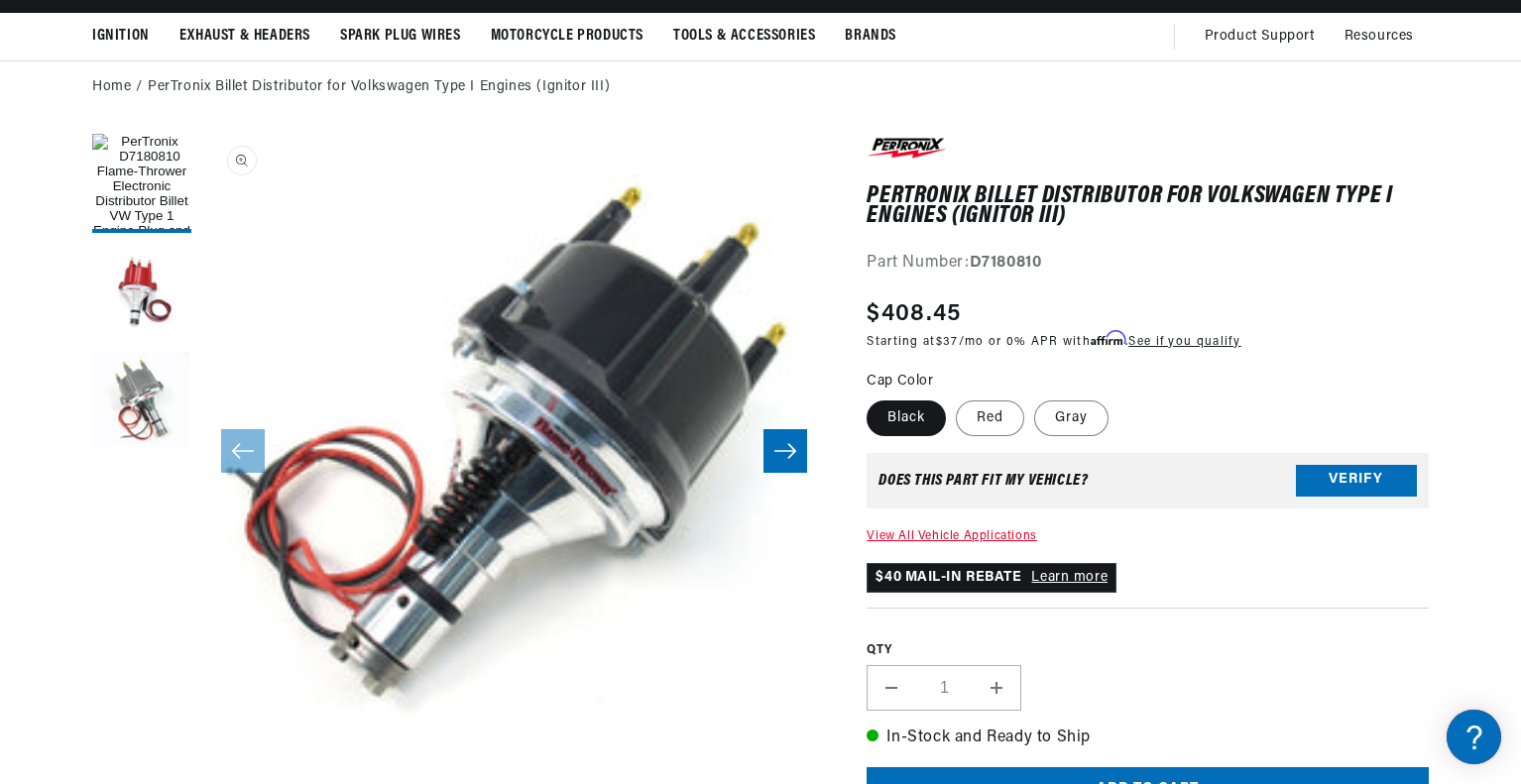 click on "Open media 1 in modal" at bounding box center [201, 759] 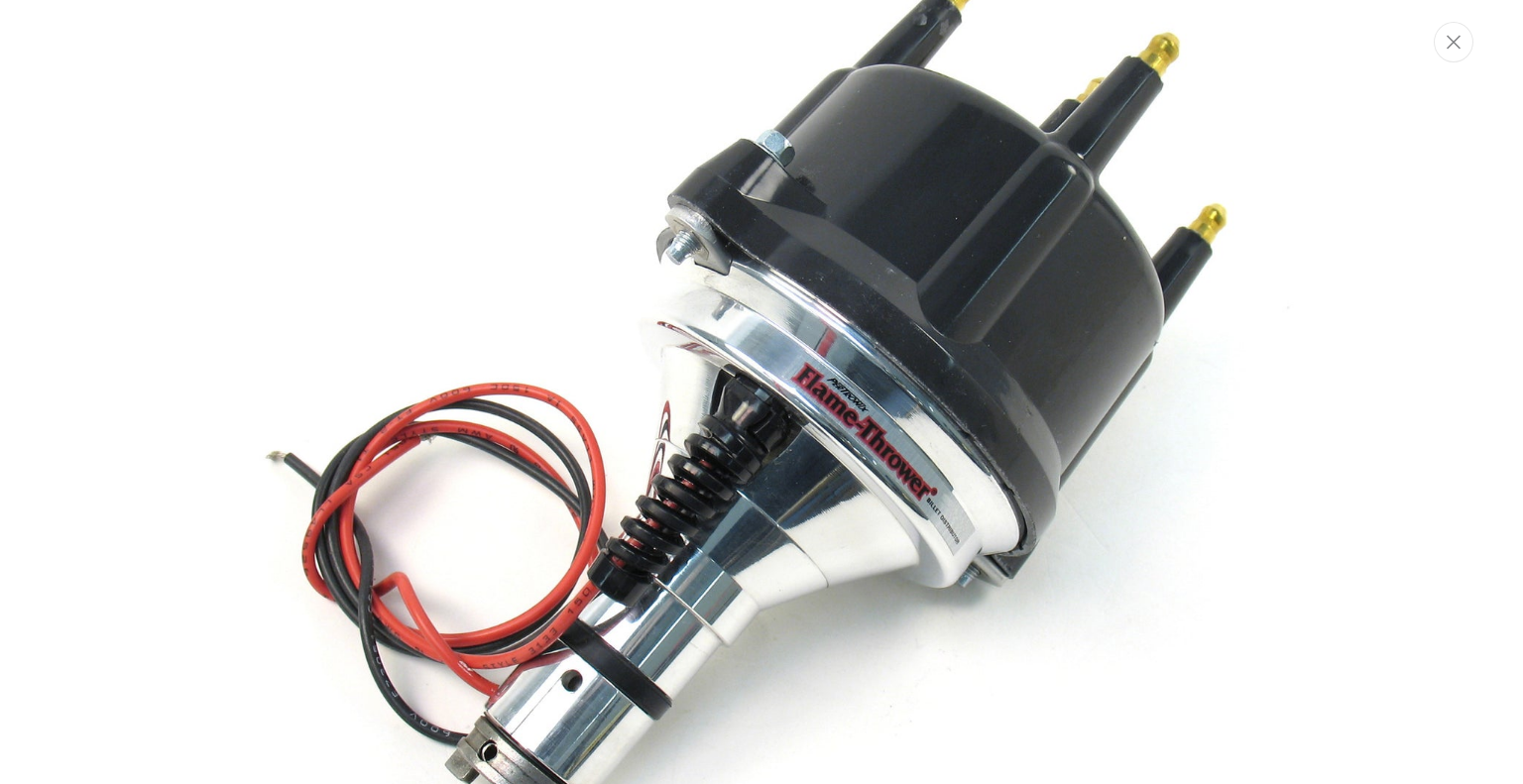 scroll, scrollTop: 163, scrollLeft: 0, axis: vertical 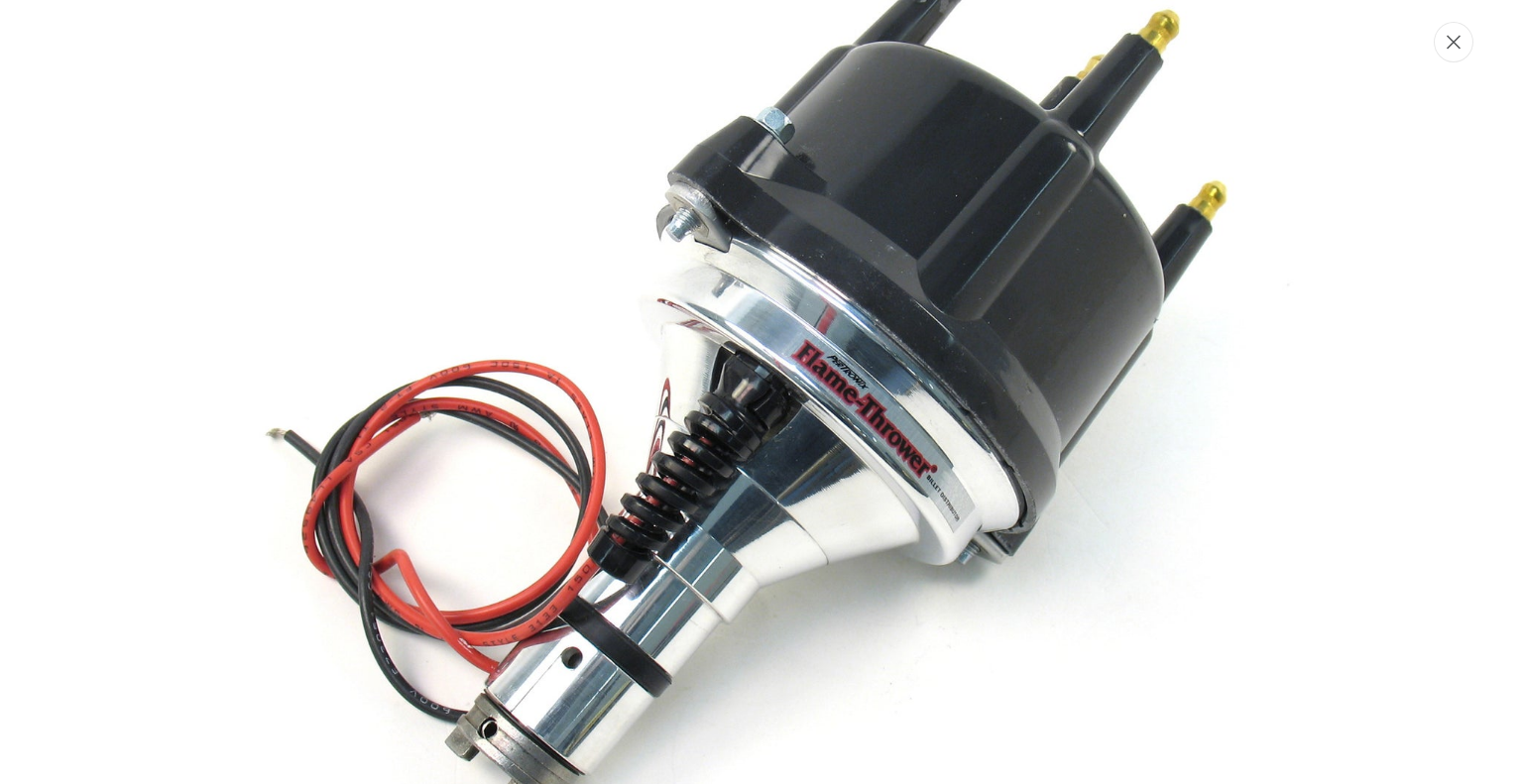 click 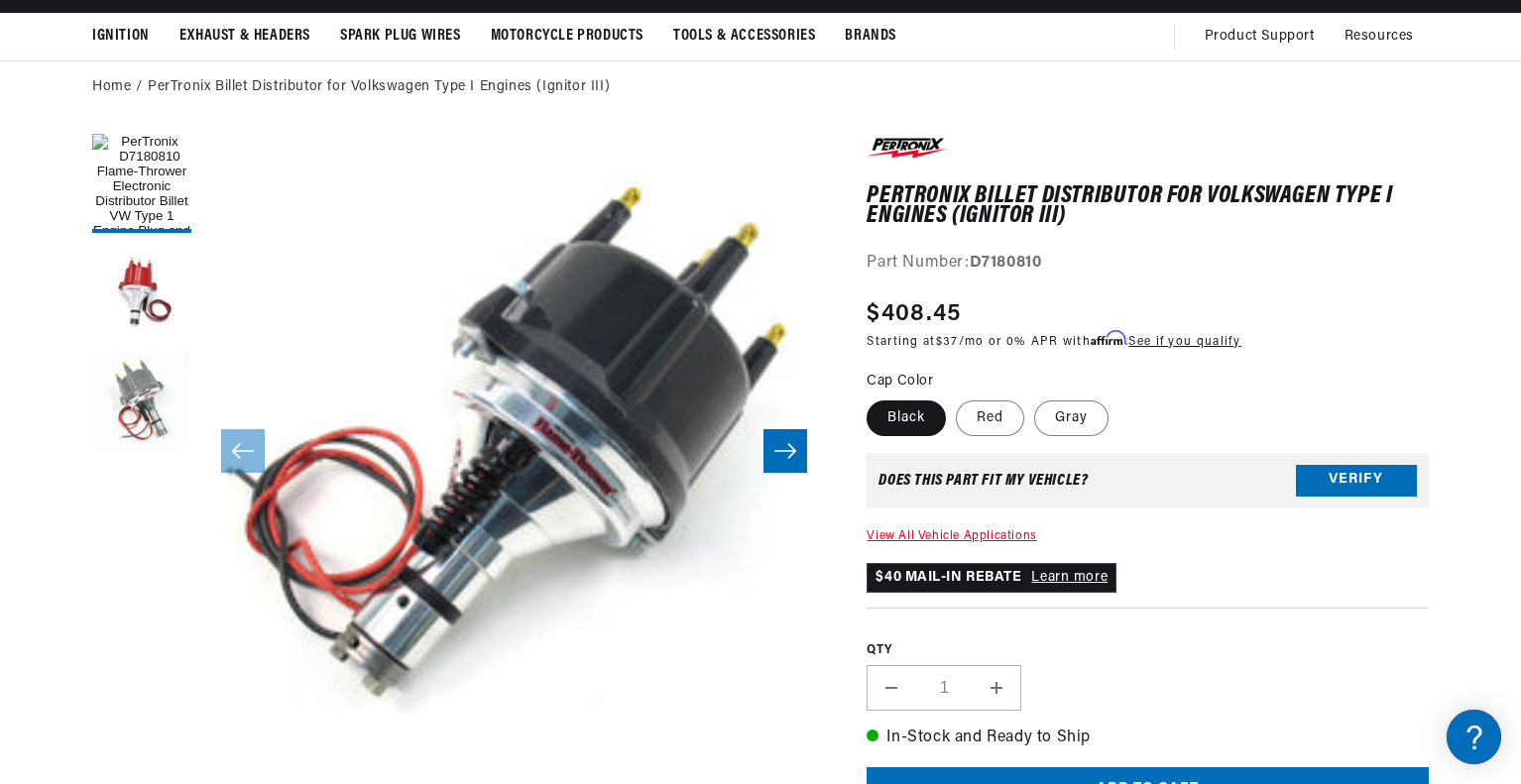 scroll, scrollTop: 0, scrollLeft: 1171, axis: horizontal 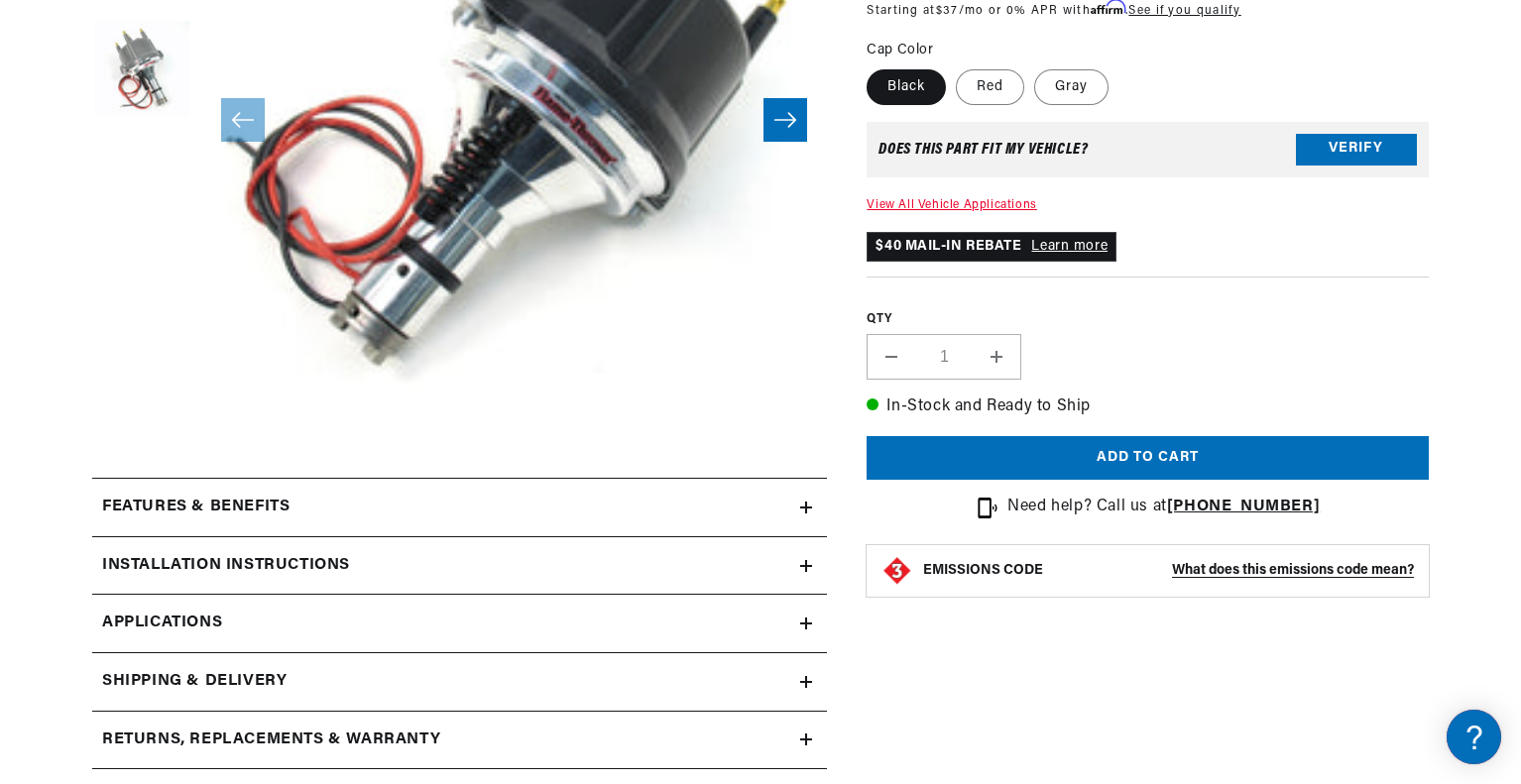 click 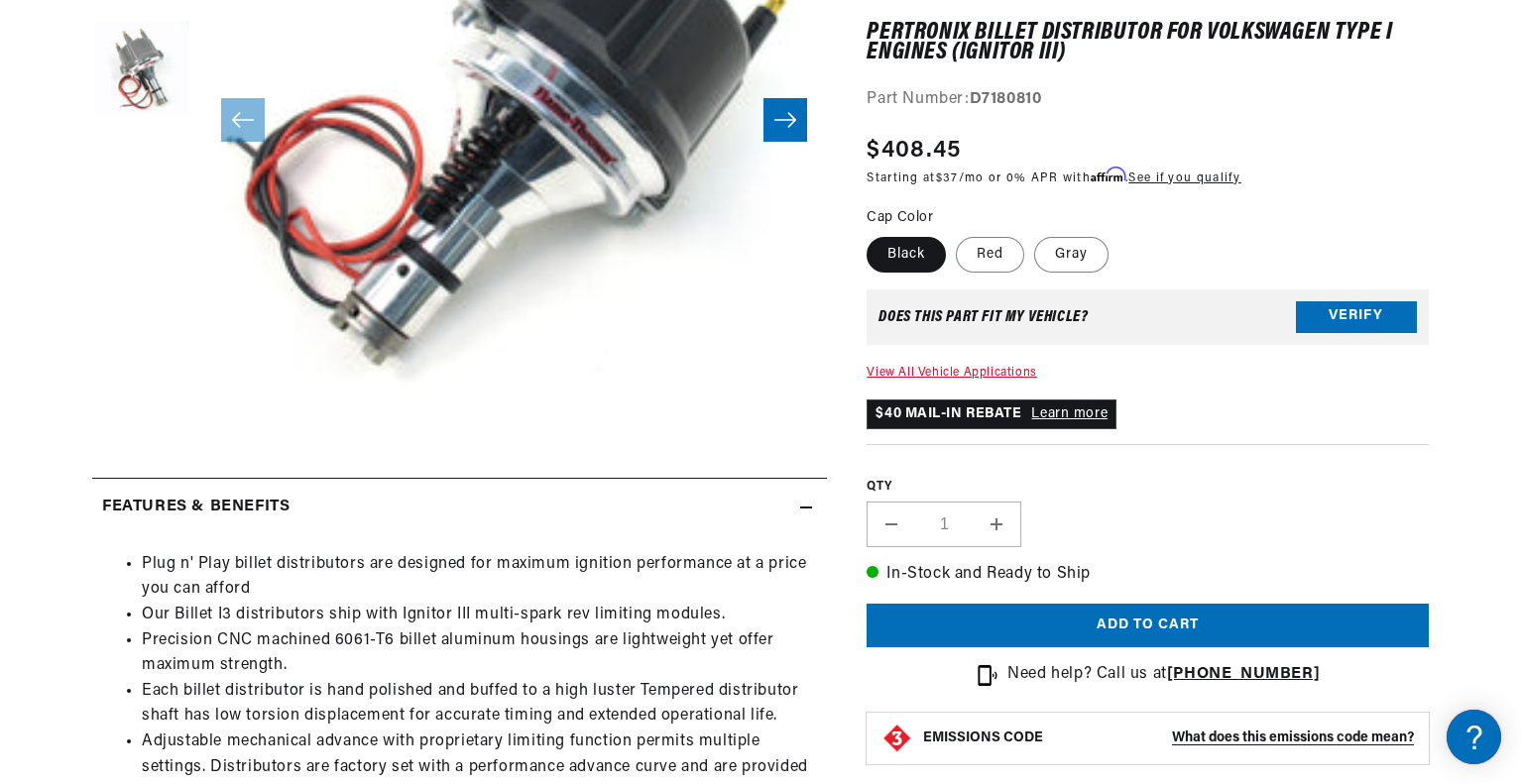 scroll, scrollTop: 528, scrollLeft: 0, axis: vertical 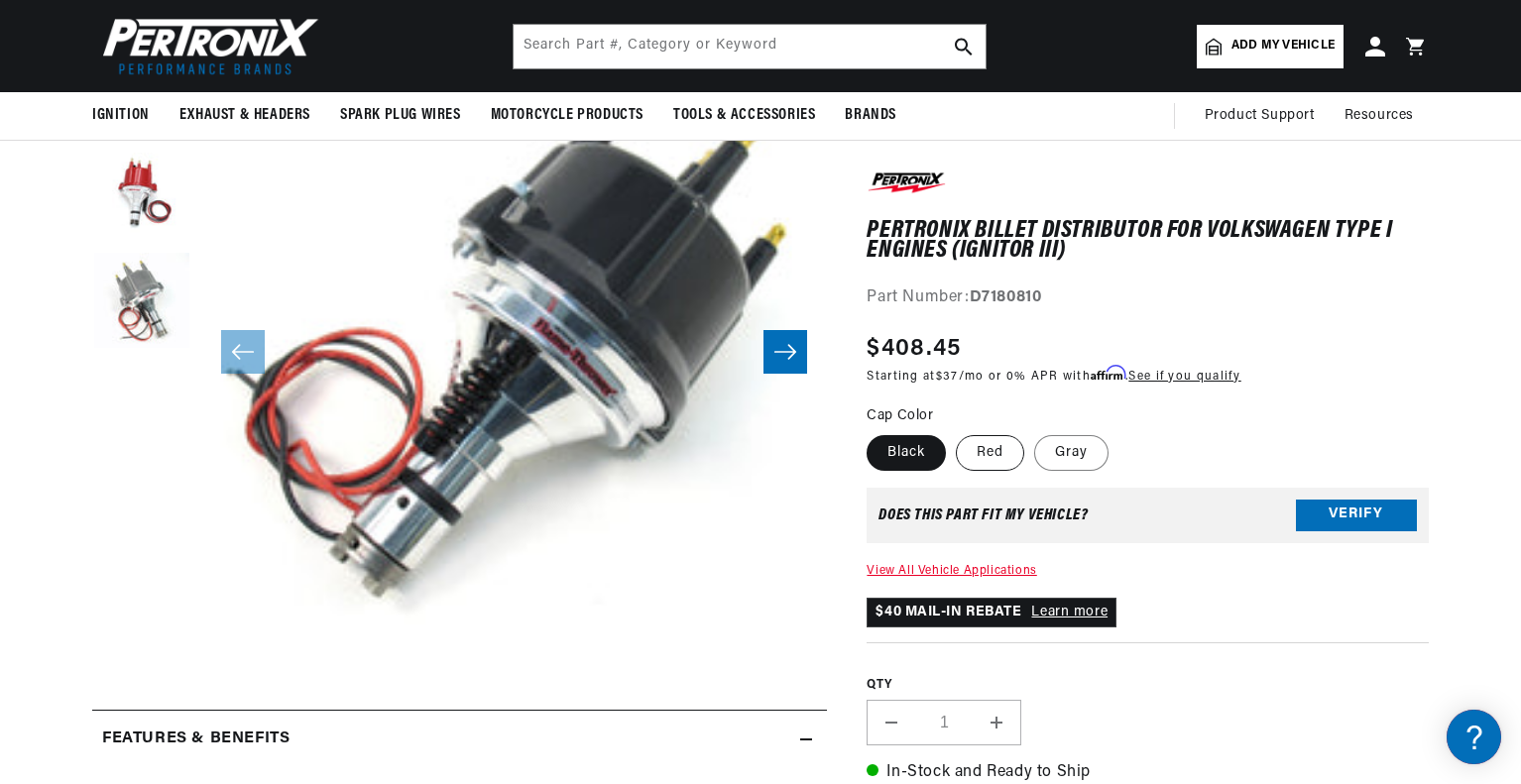 click on "Red" at bounding box center (990, 453) 